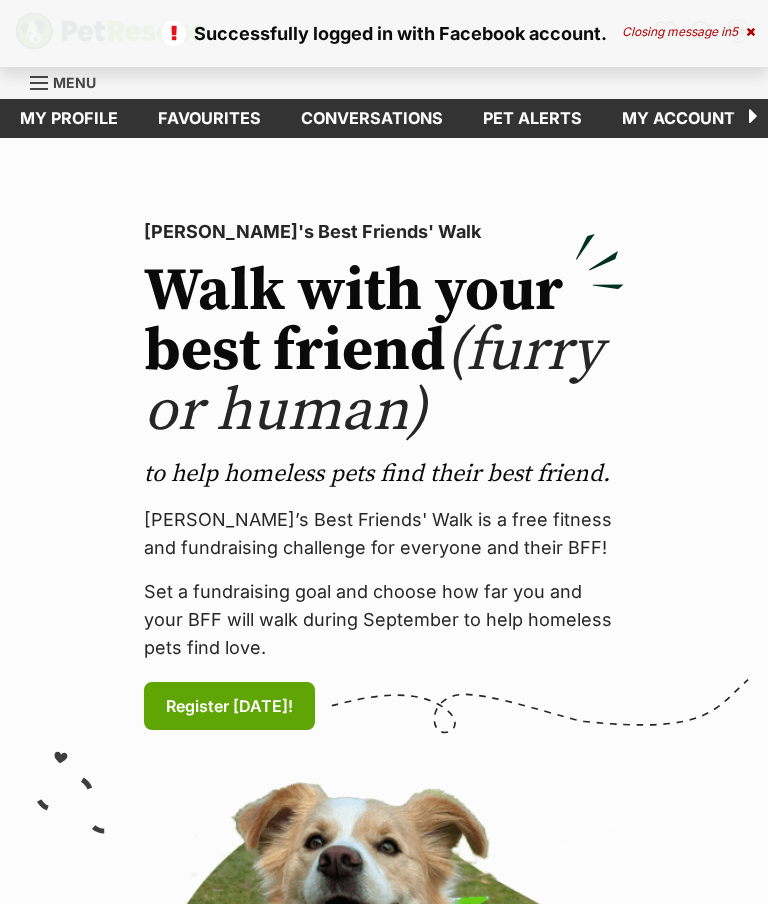 scroll, scrollTop: 0, scrollLeft: 0, axis: both 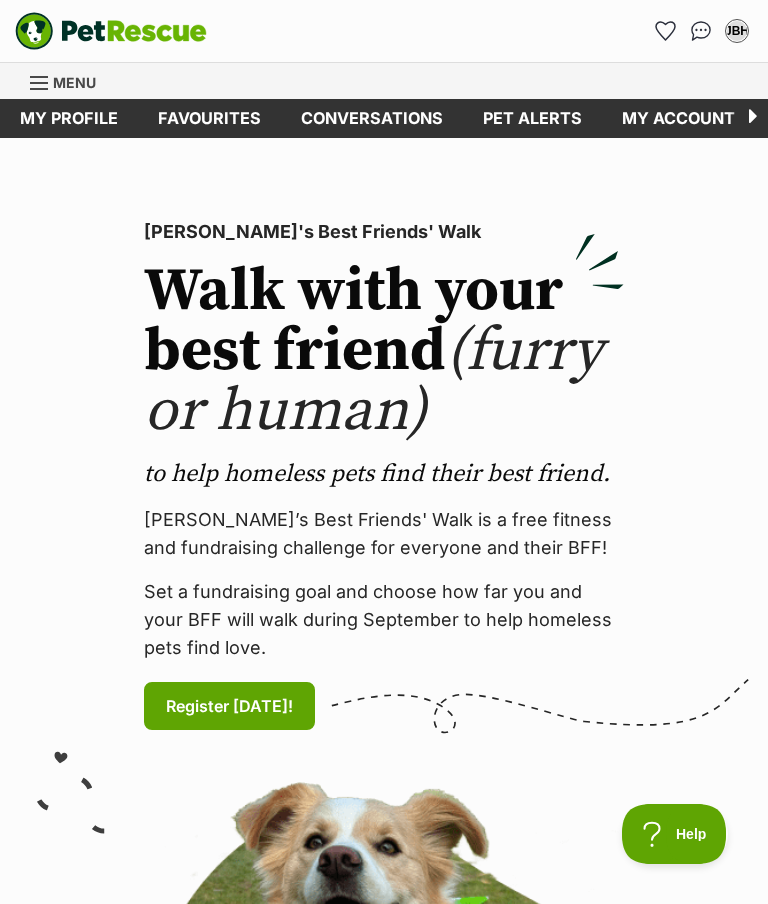 click on "PetRescue's Best Friends' Walk
Walk with your best friend
(furry or human)
to help homeless pets find their best friend.
PetRescue’s Best Friends' Walk is a free fitness and fundraising challenge for everyone and their BFF!
Set a fundraising goal and choose how far you and your BFF will walk during September to help homeless pets find love.
Register today!
(links to an external website)" at bounding box center (384, 811) 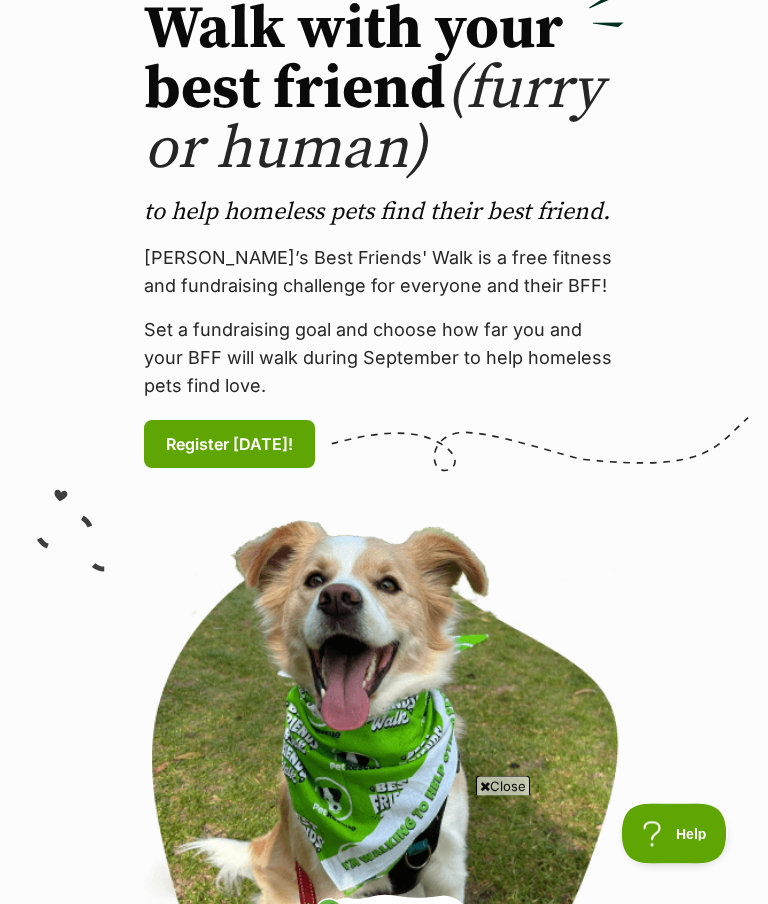 scroll, scrollTop: 0, scrollLeft: 0, axis: both 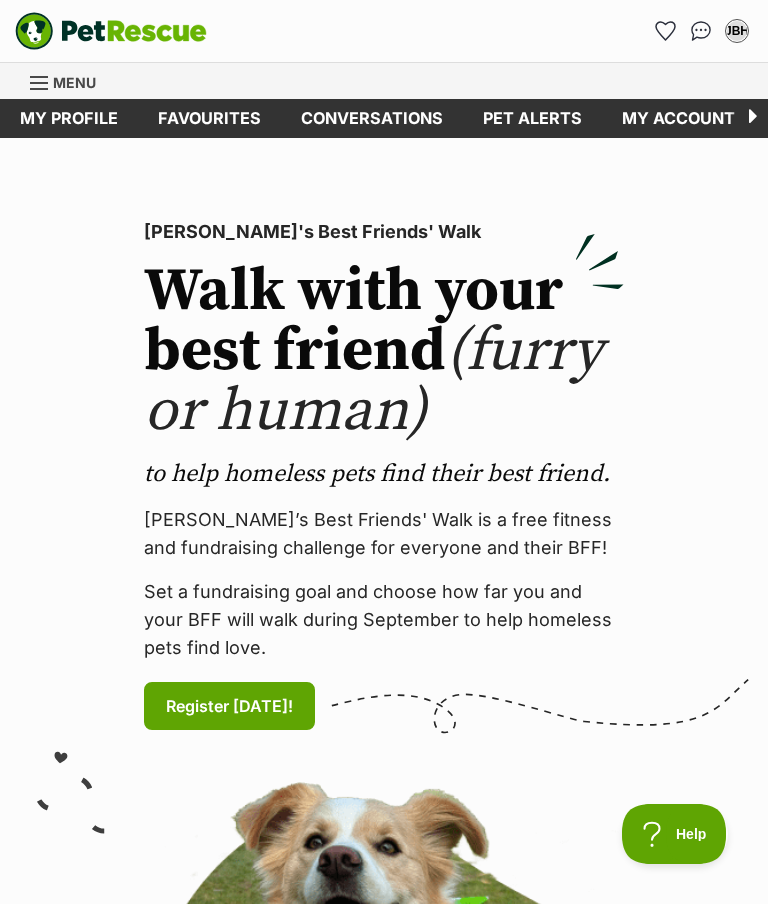 click on "Menu" at bounding box center (70, 81) 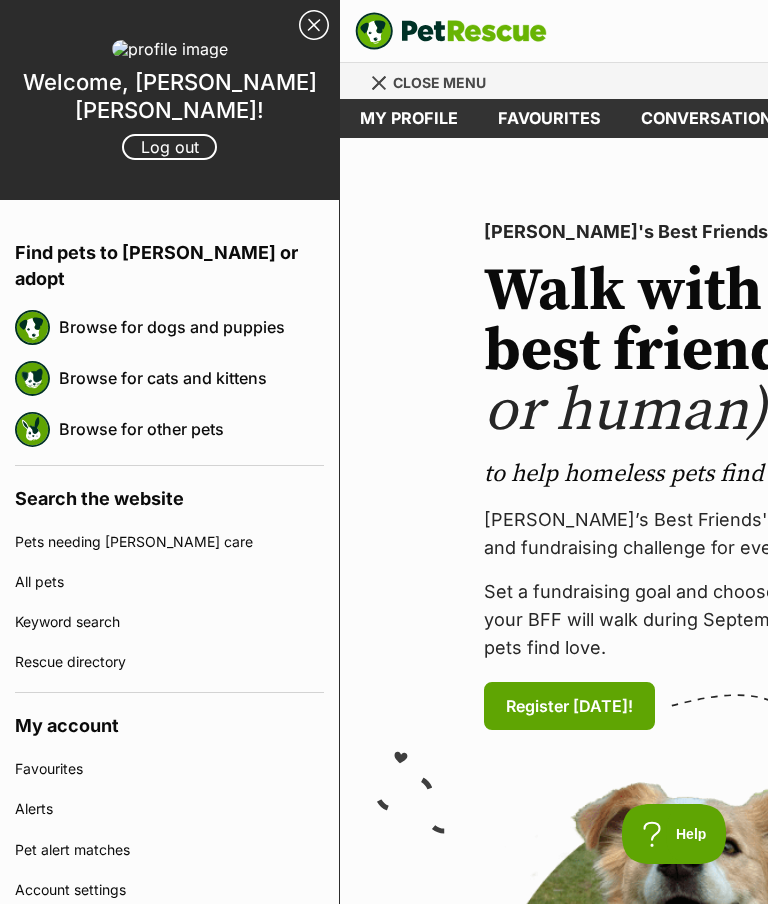 click on "Browse for dogs and puppies" at bounding box center (191, 327) 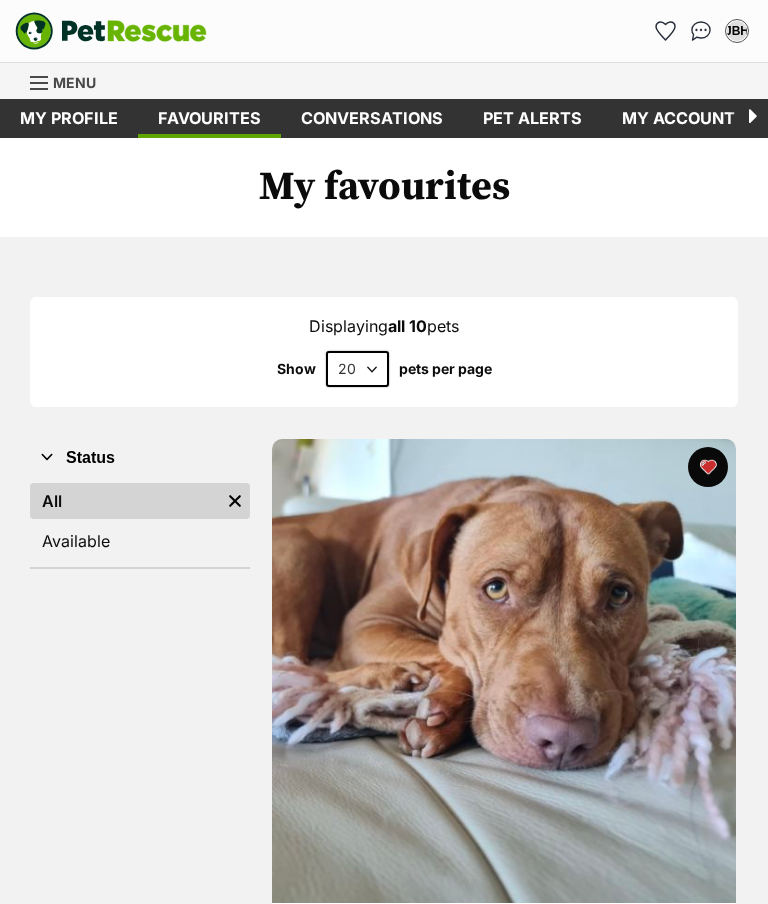 scroll, scrollTop: 0, scrollLeft: 0, axis: both 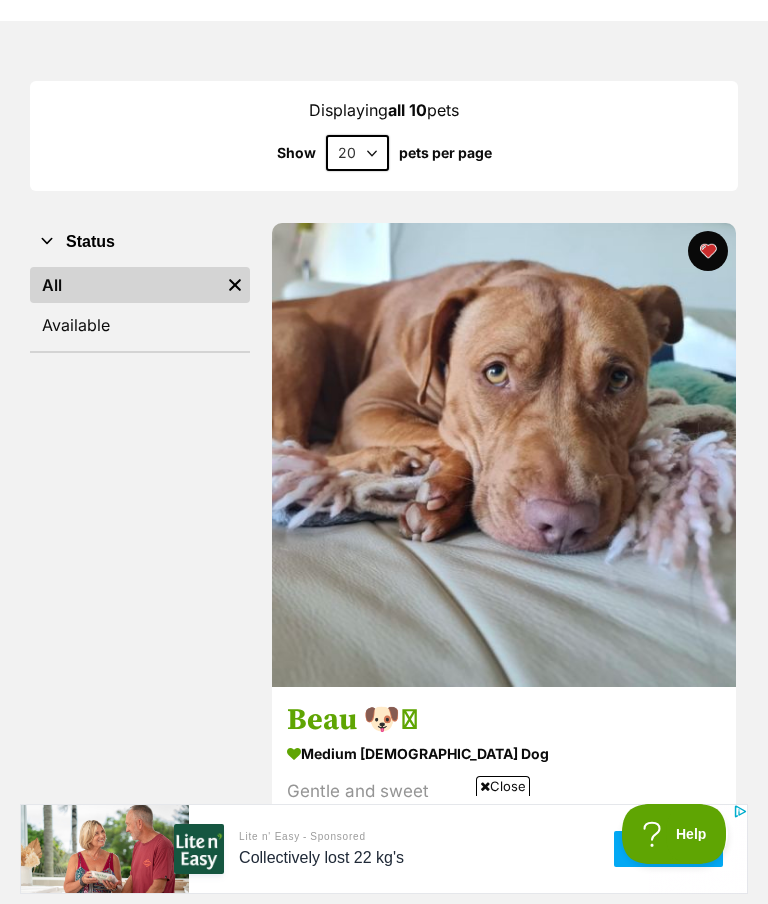 click at bounding box center (504, 455) 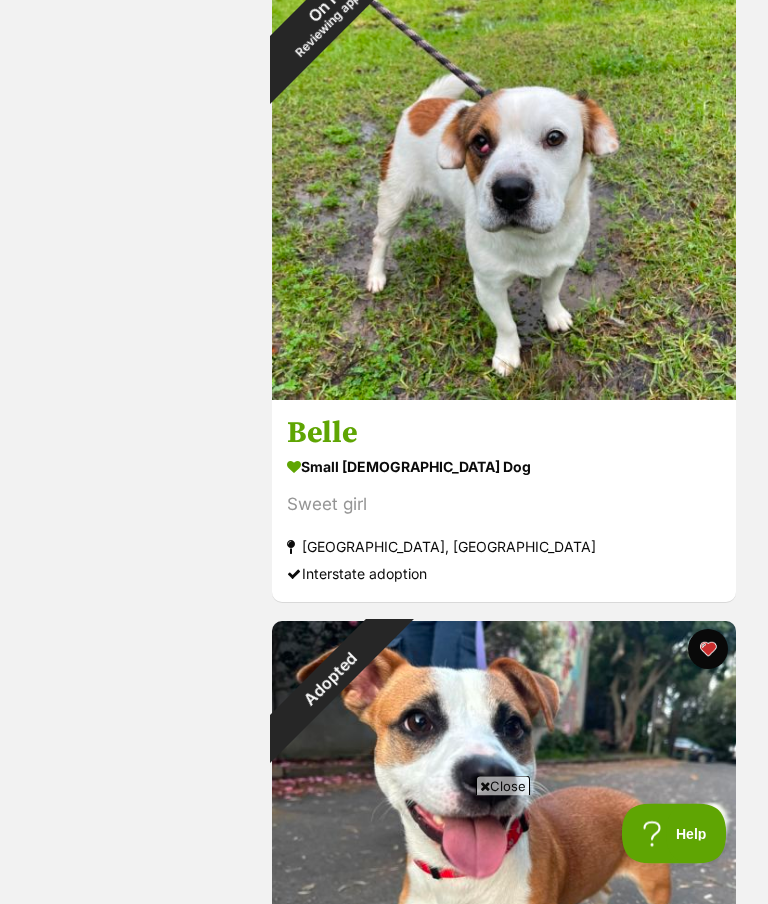 scroll, scrollTop: 3233, scrollLeft: 0, axis: vertical 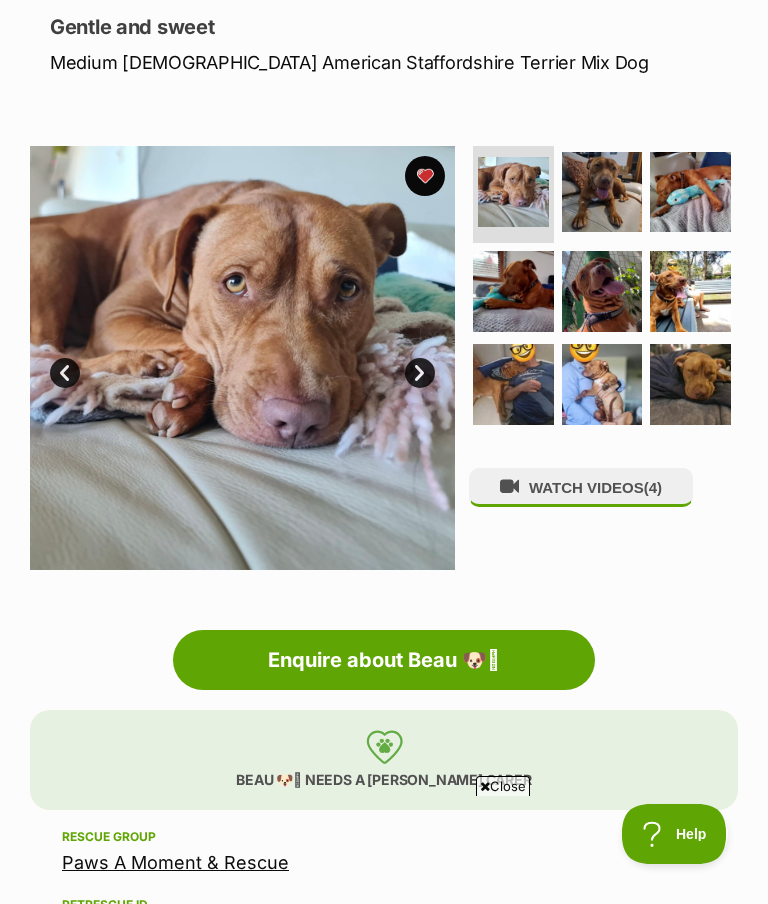 click at bounding box center [513, 192] 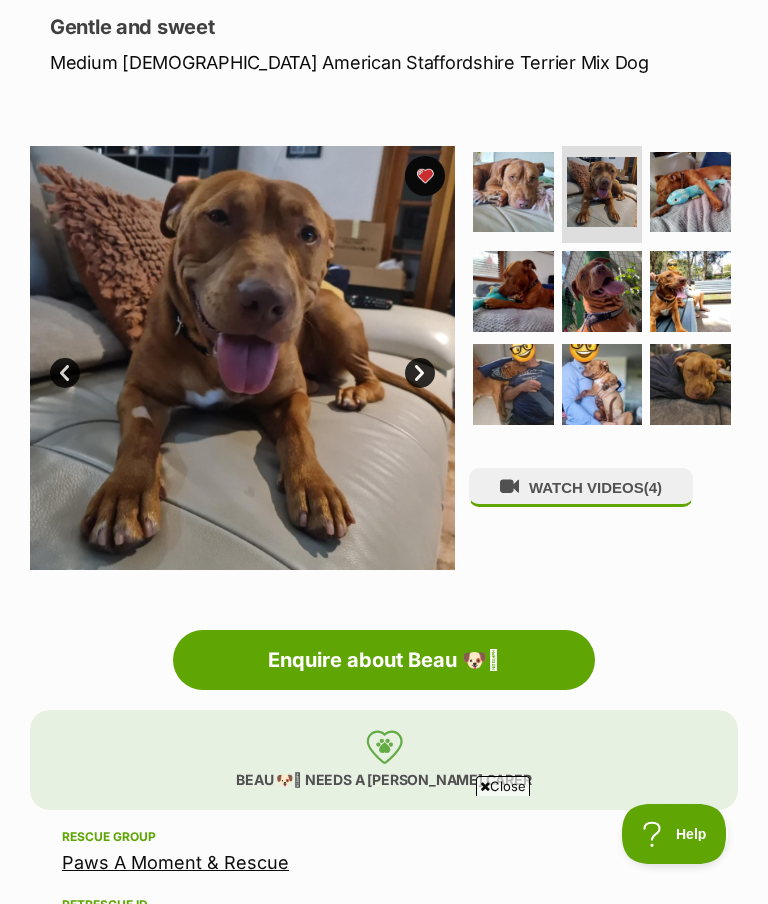 click at bounding box center (242, 358) 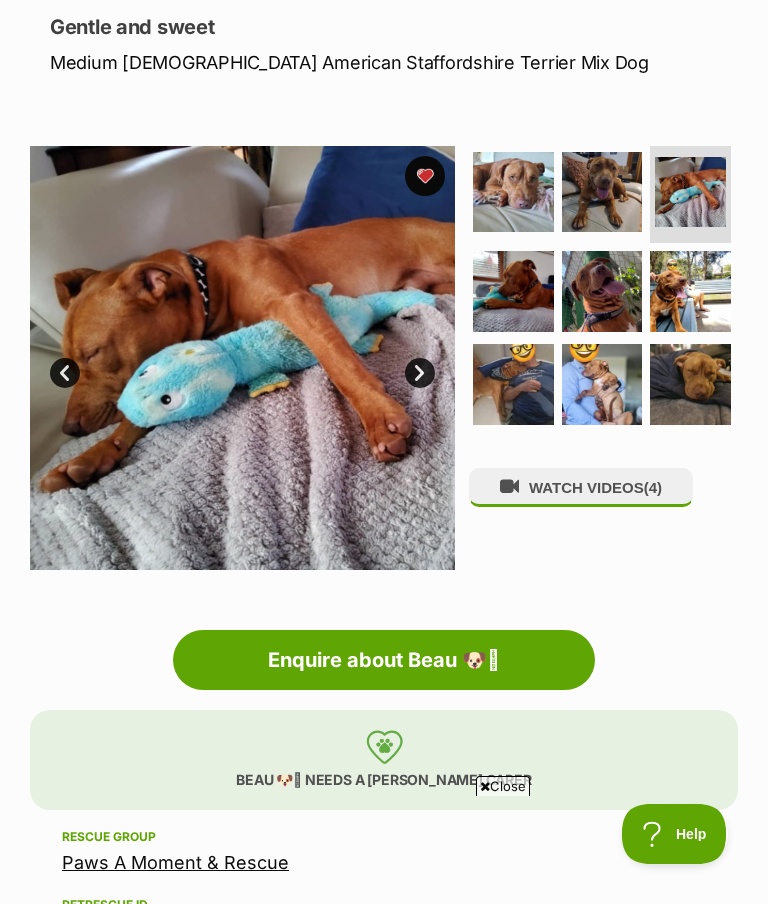 click on "Next" at bounding box center [420, 373] 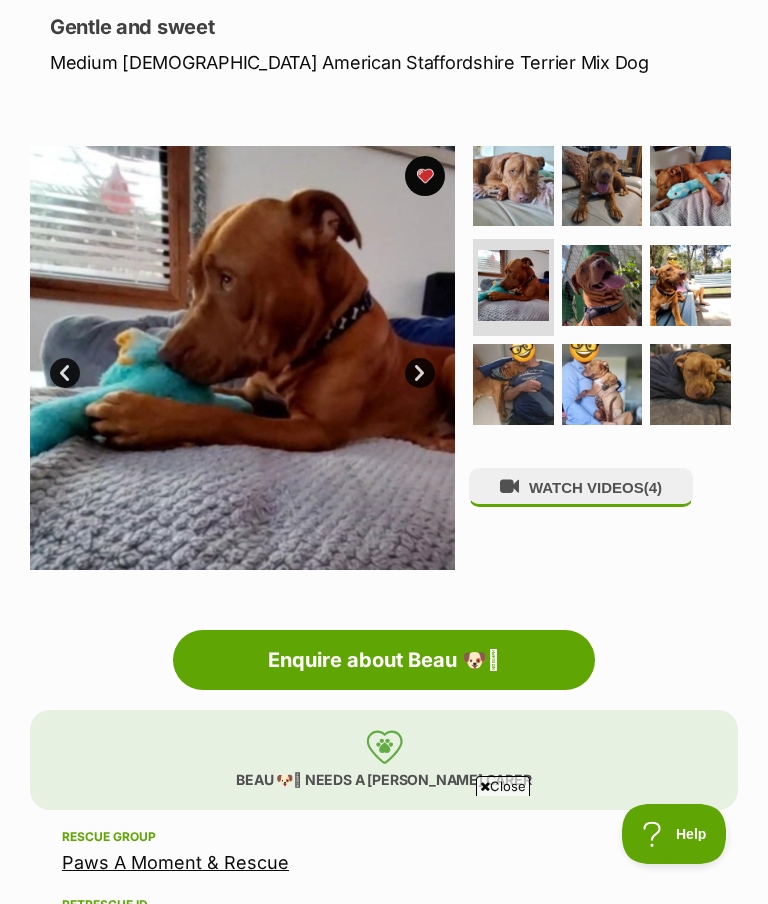 scroll, scrollTop: 0, scrollLeft: 0, axis: both 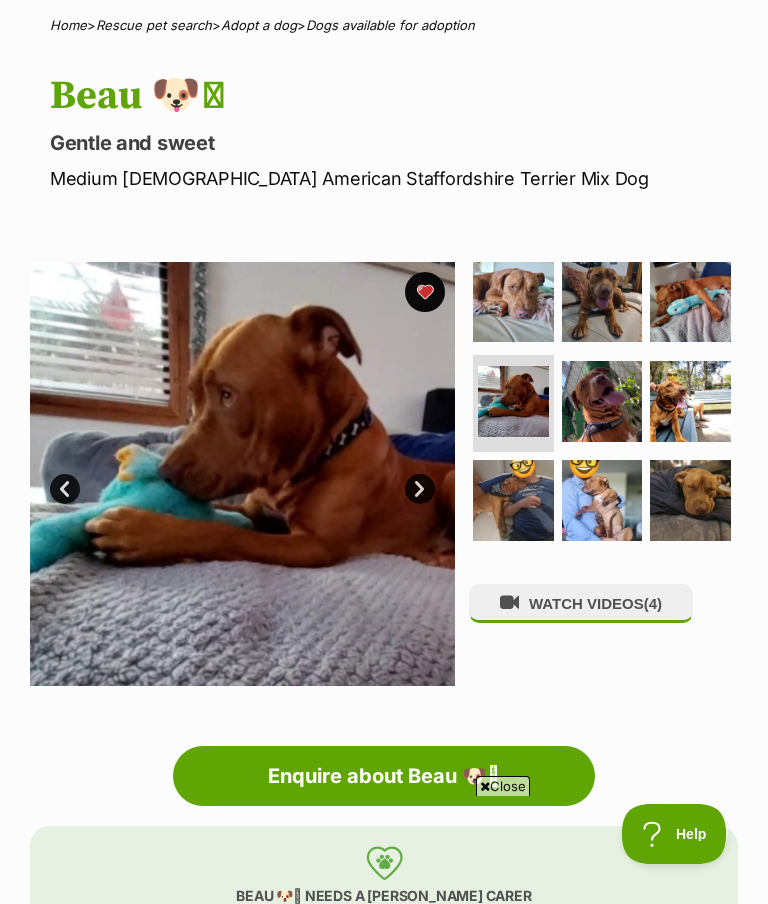 click on "Next" at bounding box center (420, 489) 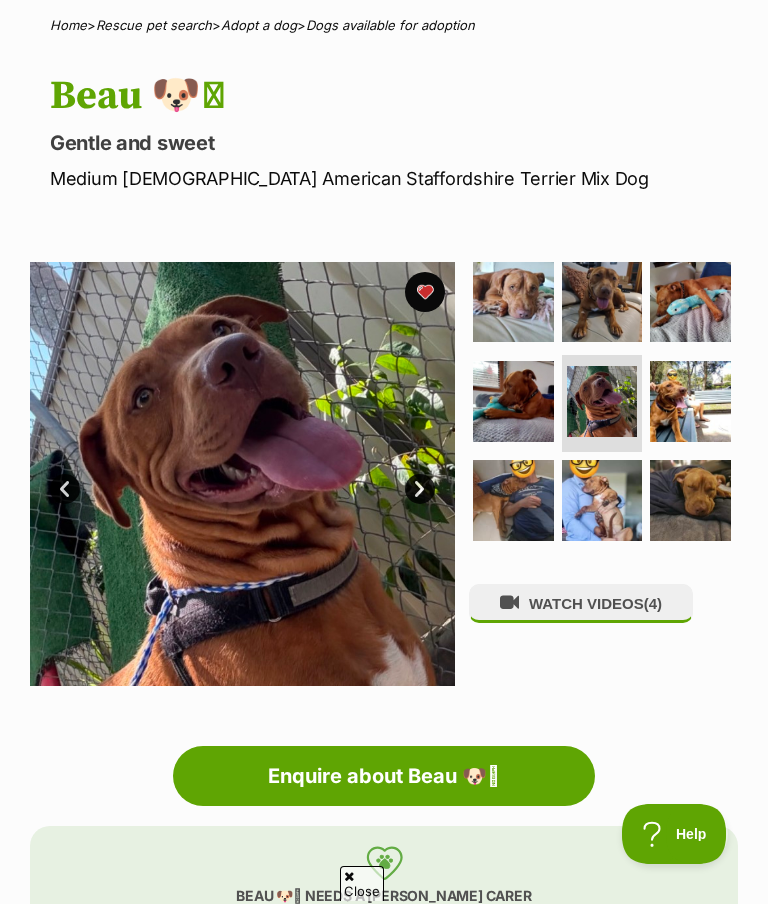 click on "Next" at bounding box center (420, 489) 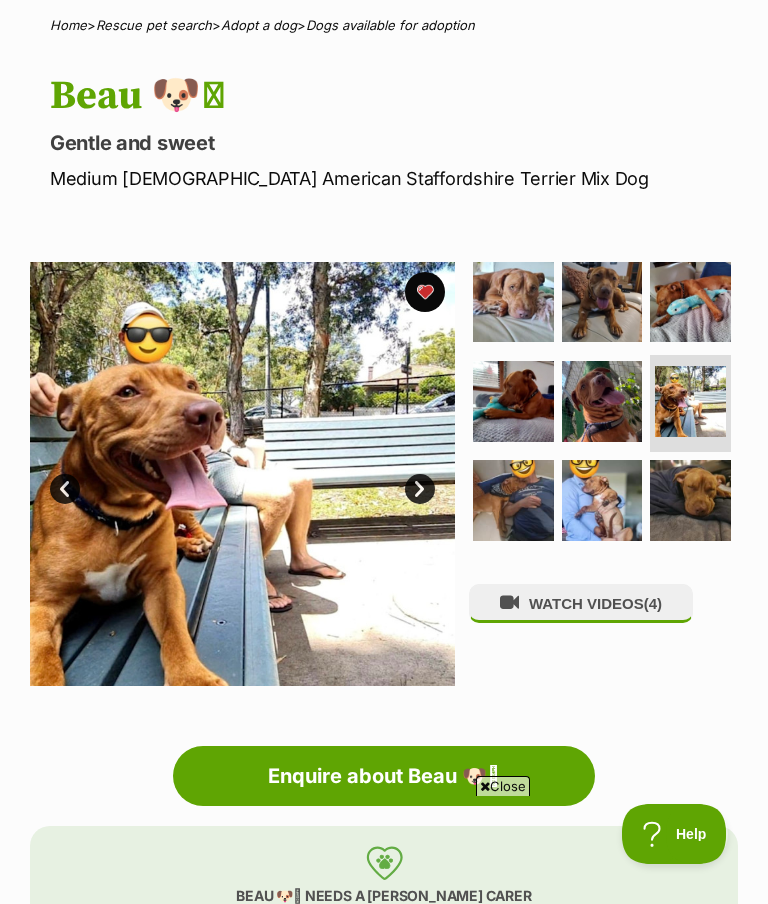 click on "Next" at bounding box center [420, 489] 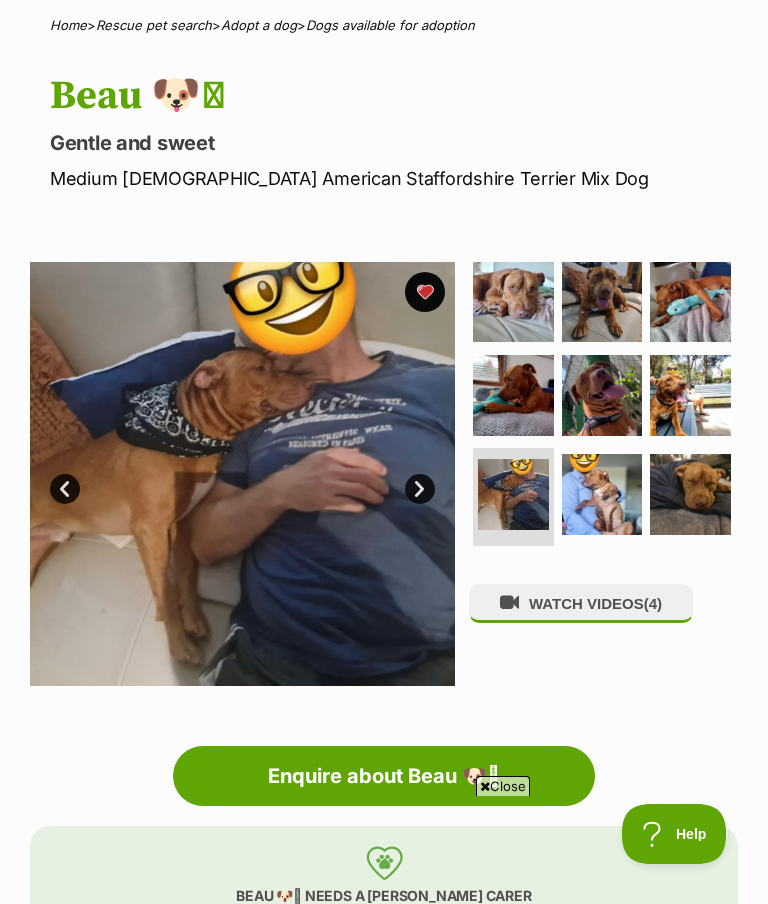 scroll, scrollTop: 0, scrollLeft: 0, axis: both 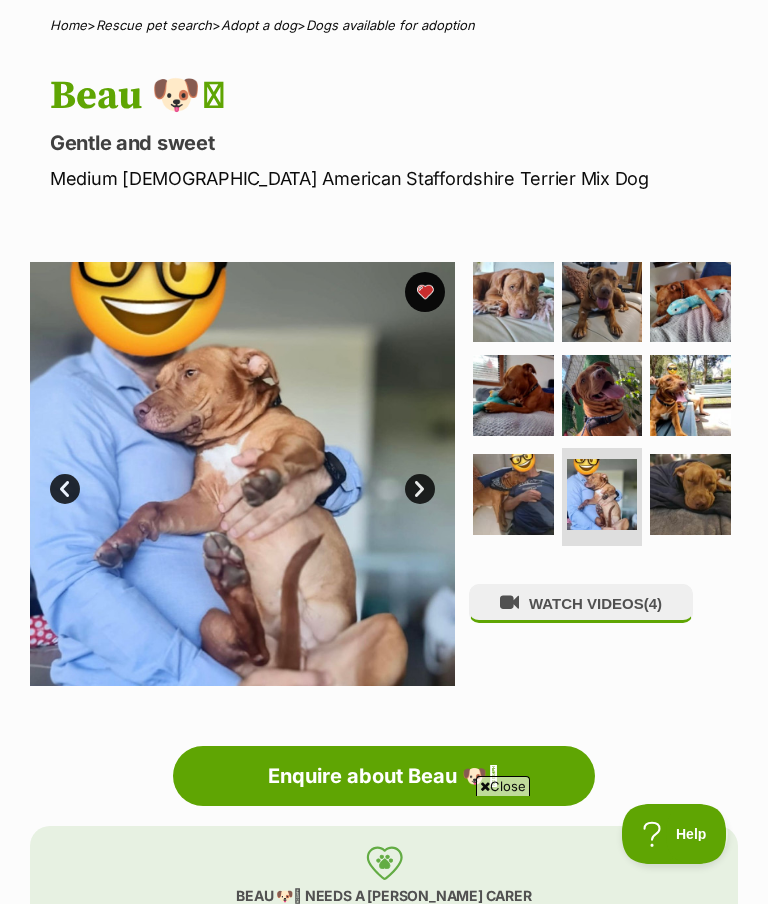 click on "Next" at bounding box center [420, 489] 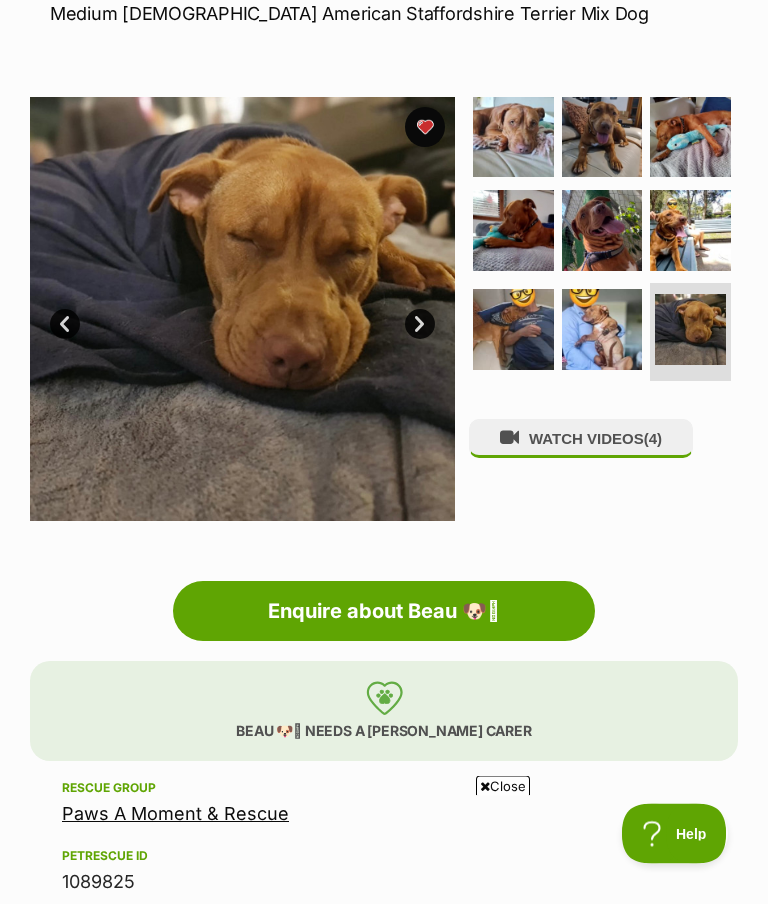 scroll, scrollTop: 315, scrollLeft: 0, axis: vertical 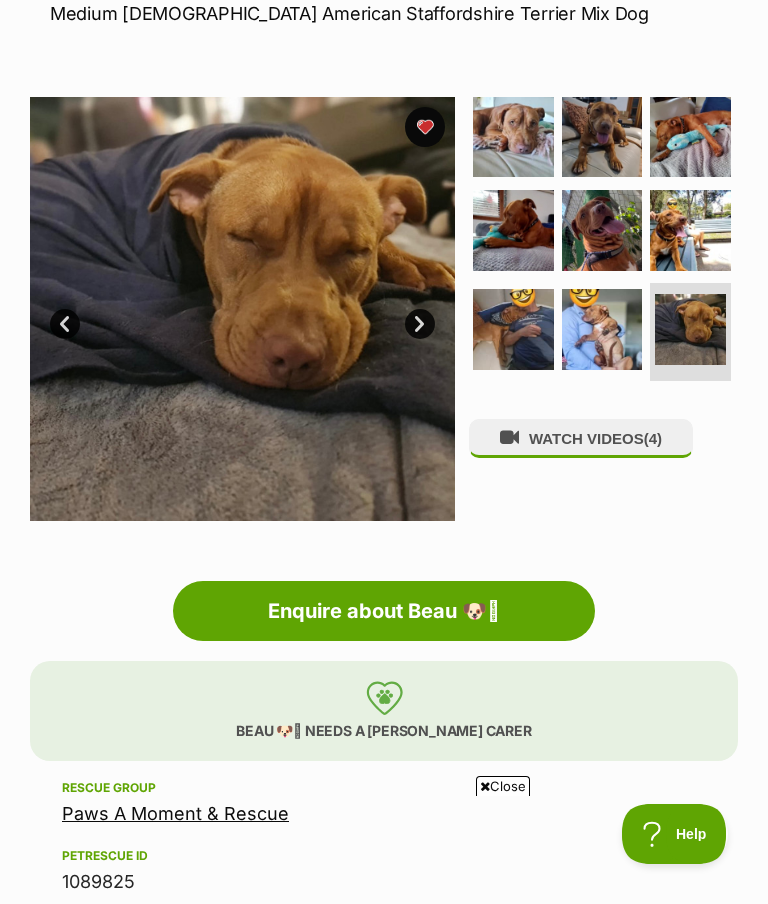 click on "WATCH VIDEOS
(4)" at bounding box center (581, 438) 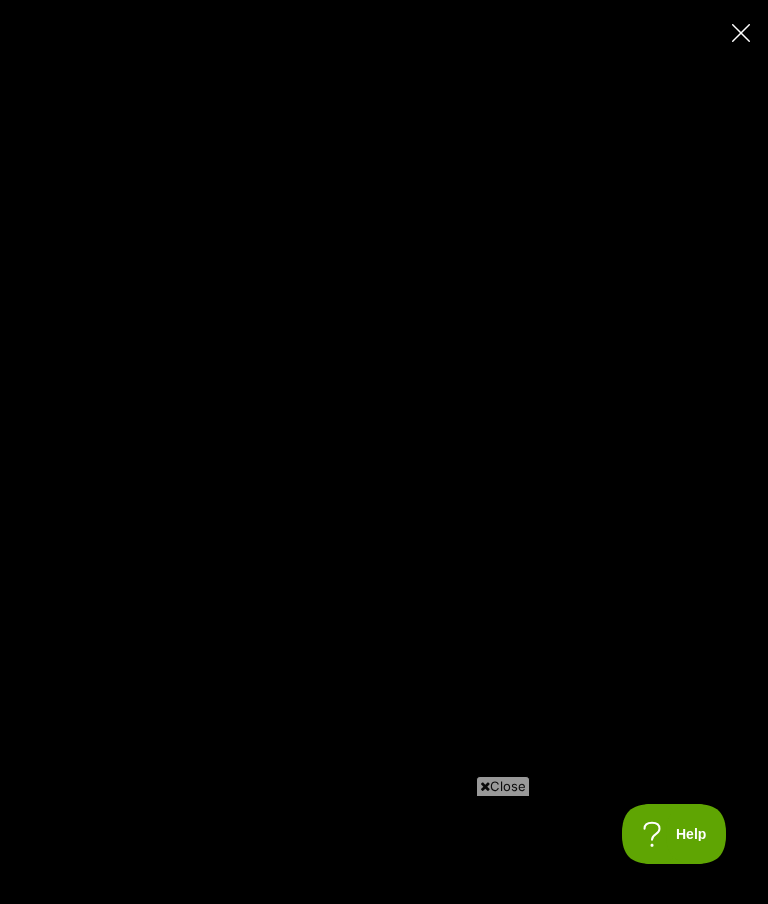 click 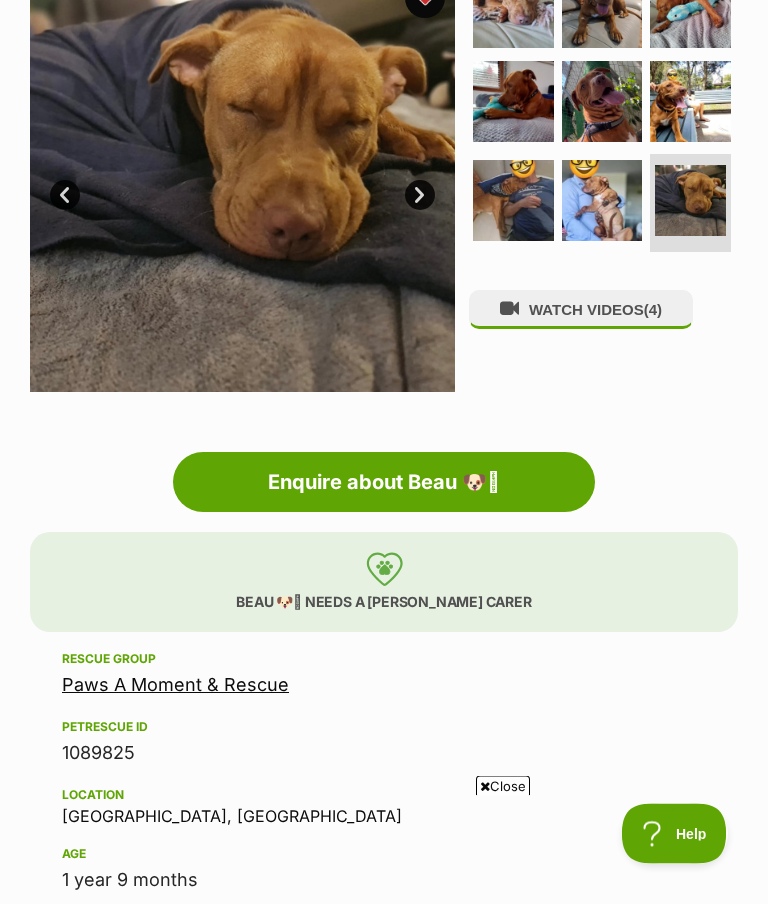 scroll, scrollTop: 438, scrollLeft: 0, axis: vertical 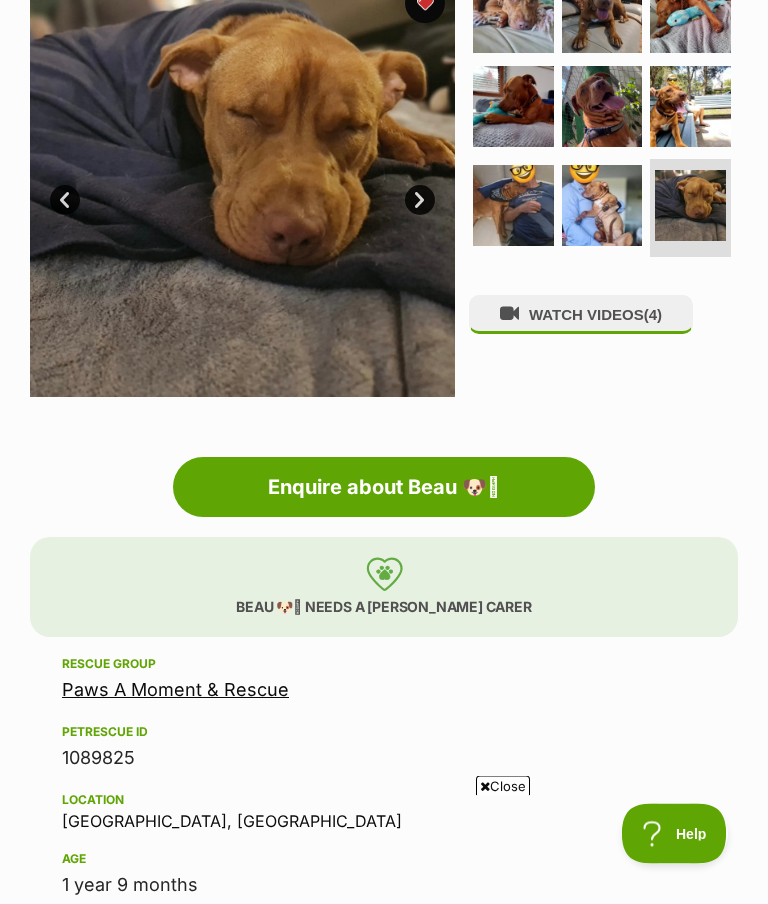 click on "WATCH VIDEOS
(4)" at bounding box center [581, 315] 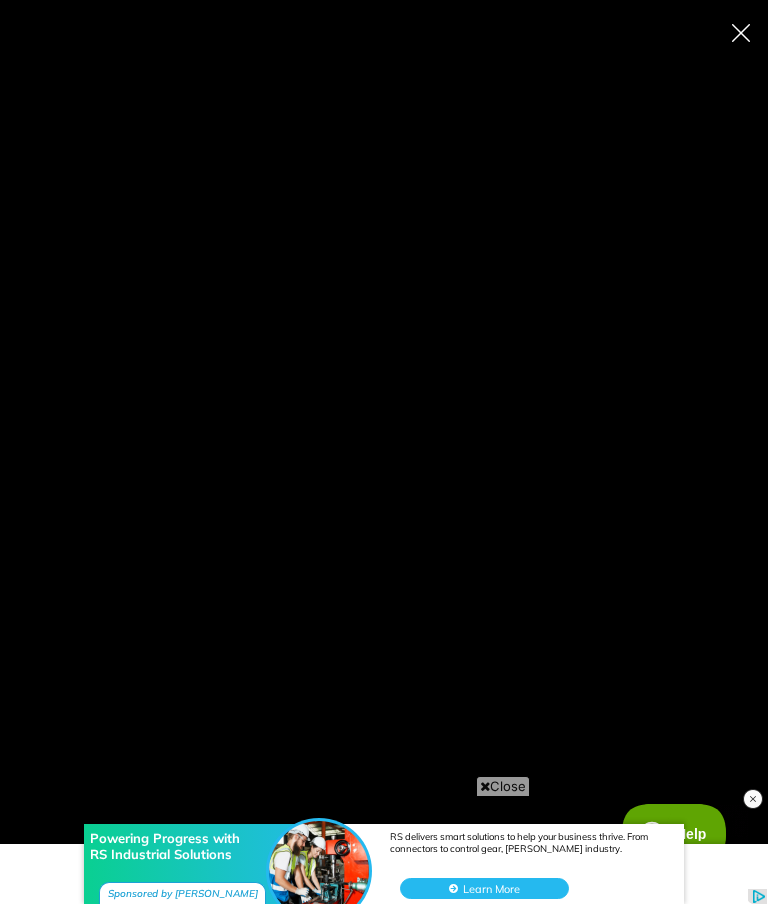 scroll, scrollTop: 0, scrollLeft: 0, axis: both 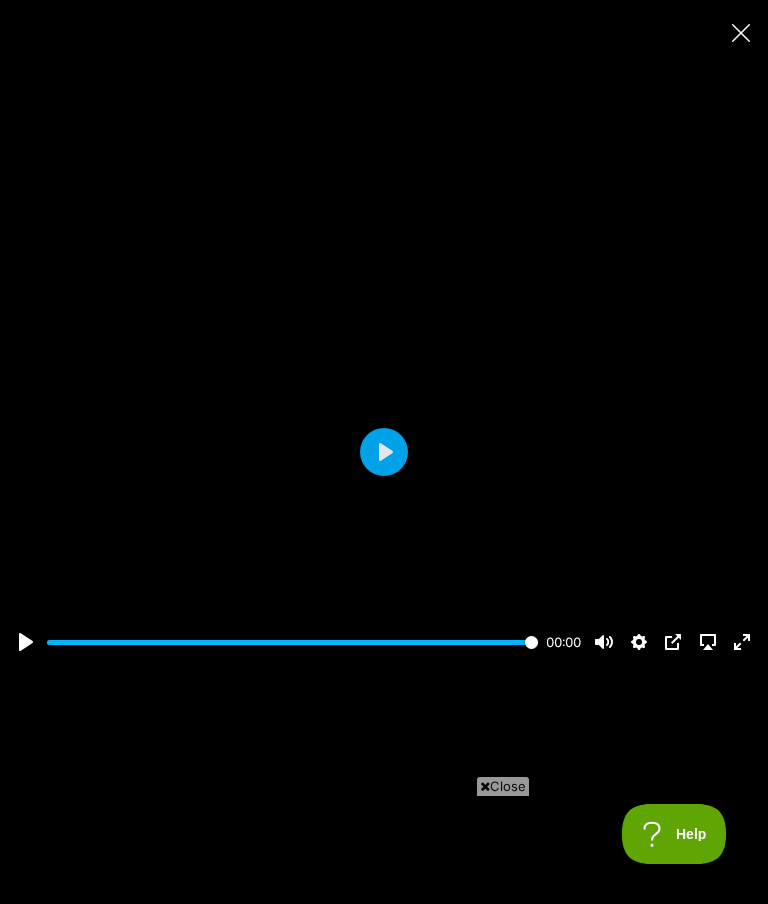 click on "Play" at bounding box center [384, 452] 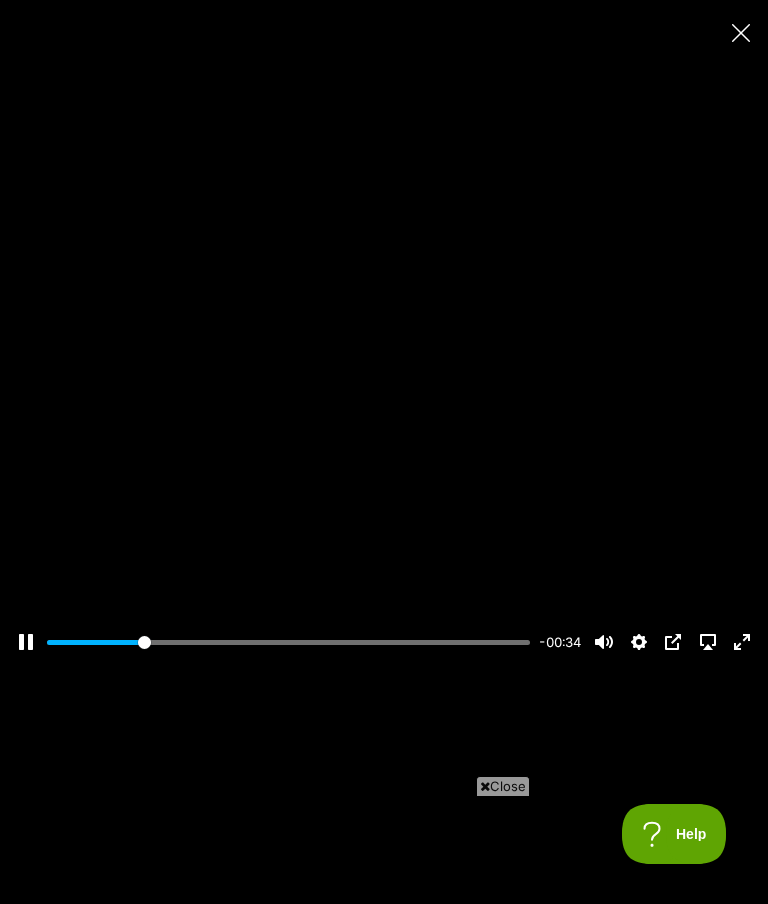 click at bounding box center (384, 452) 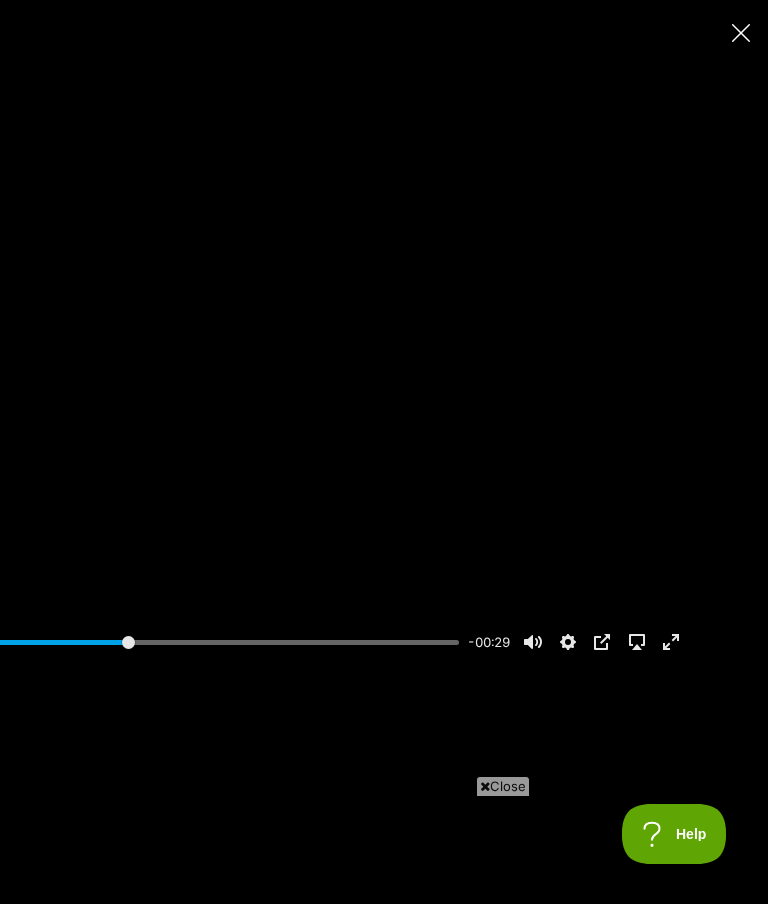 type on "31.64" 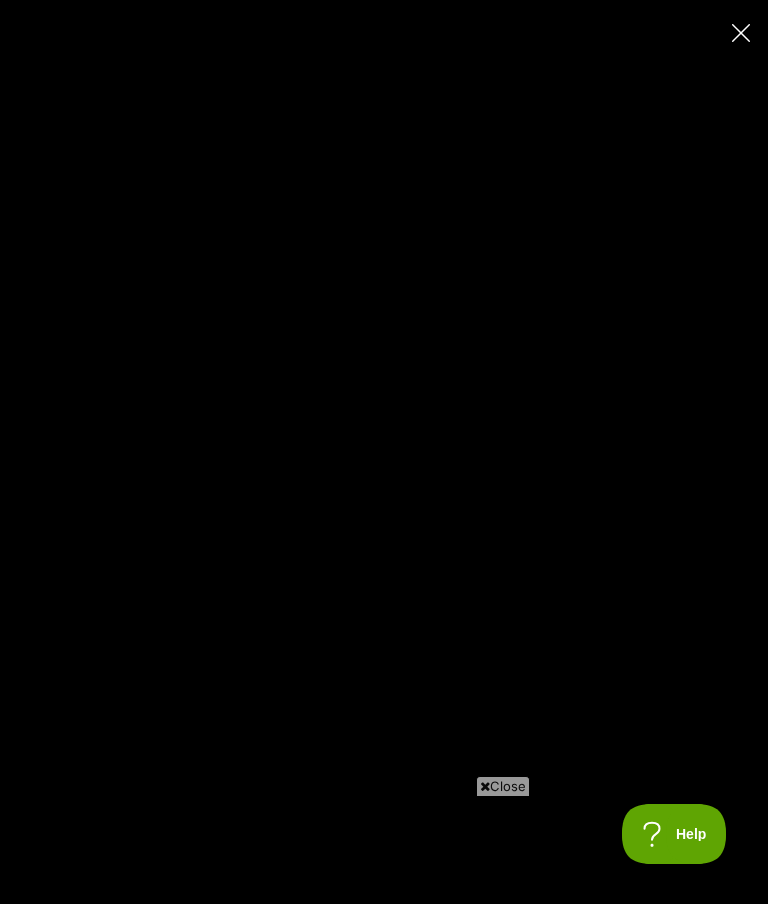 type on "100" 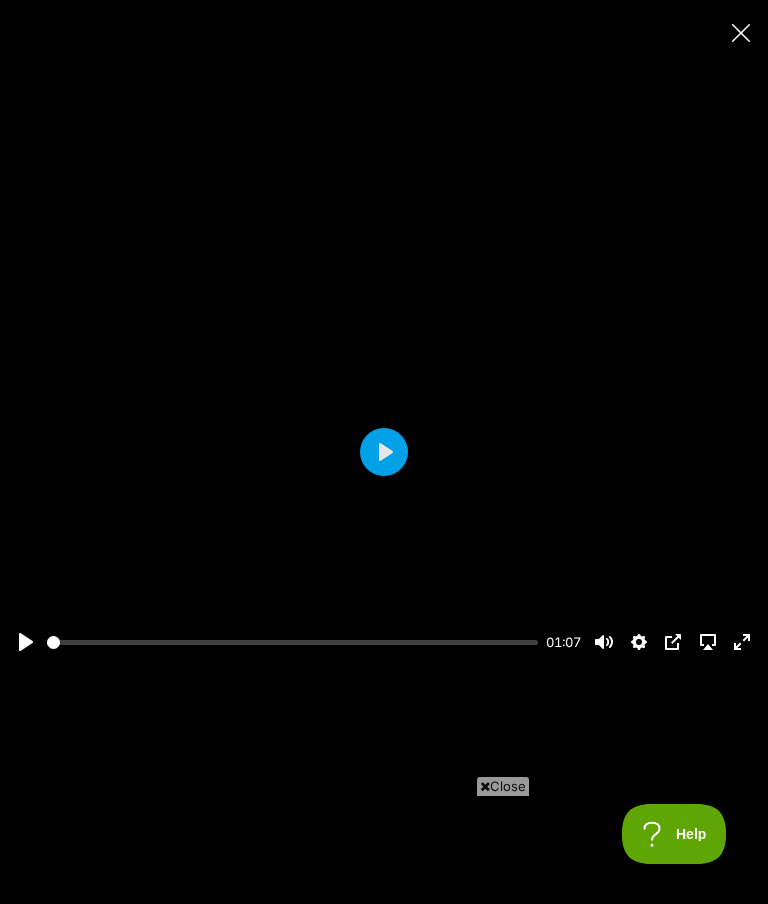 click on "Play" at bounding box center (384, 452) 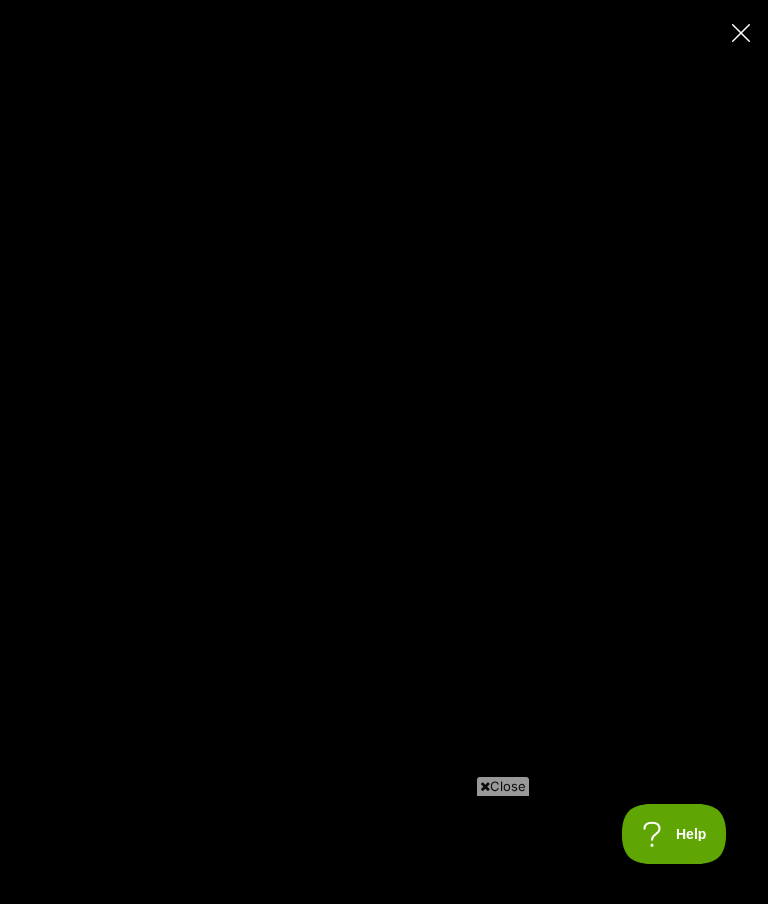 type on "7.78" 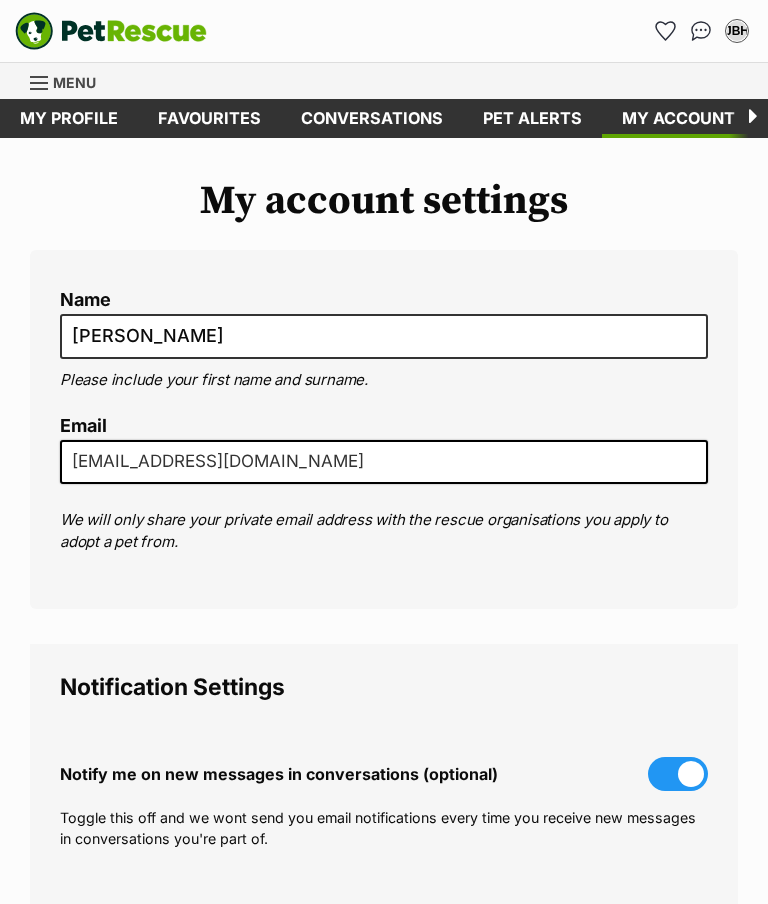 scroll, scrollTop: 0, scrollLeft: 0, axis: both 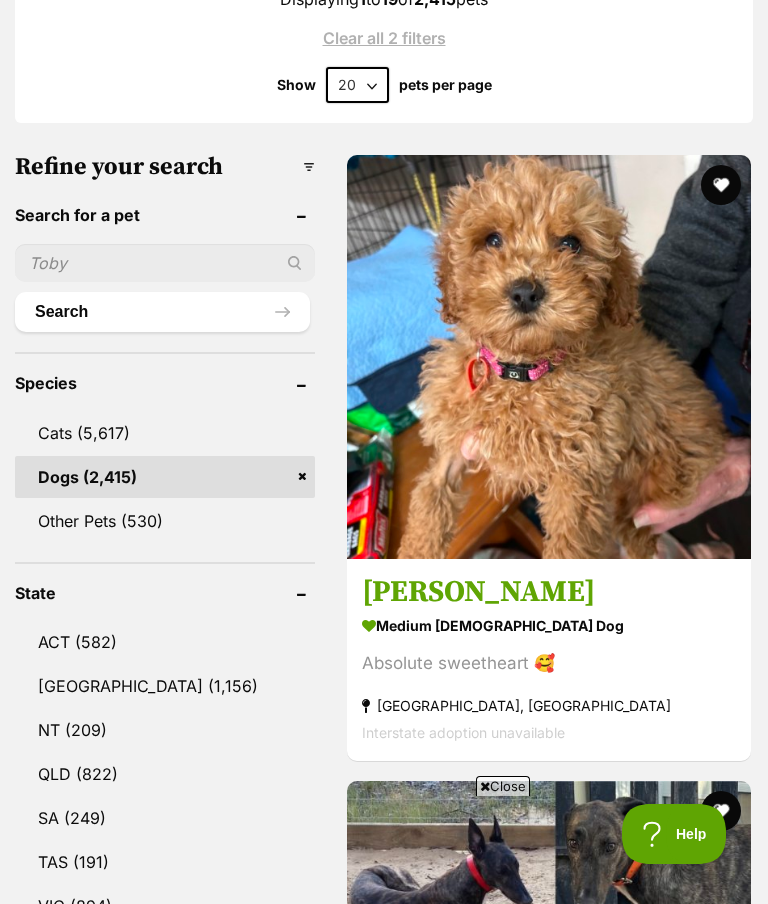 click at bounding box center [549, 357] 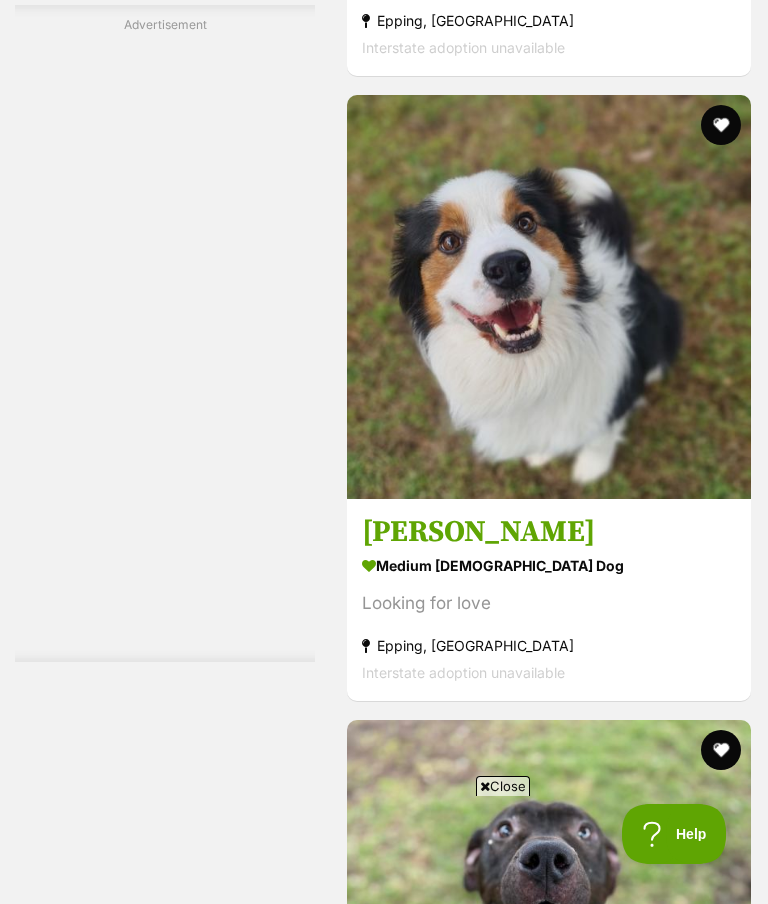 scroll, scrollTop: 3952, scrollLeft: 0, axis: vertical 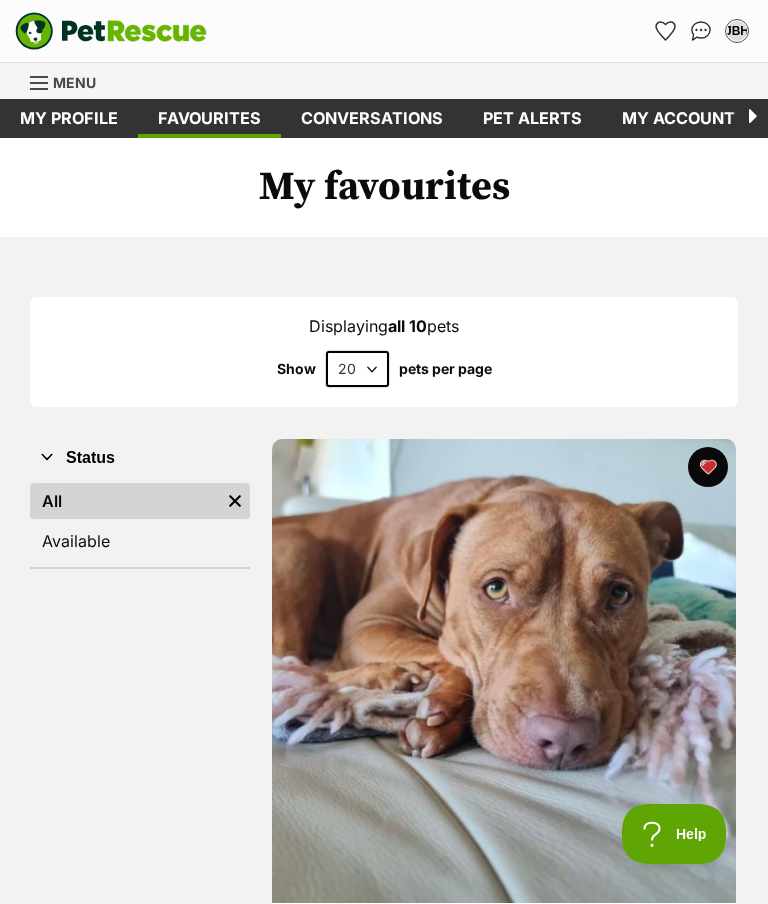 click on "Menu" at bounding box center (70, 81) 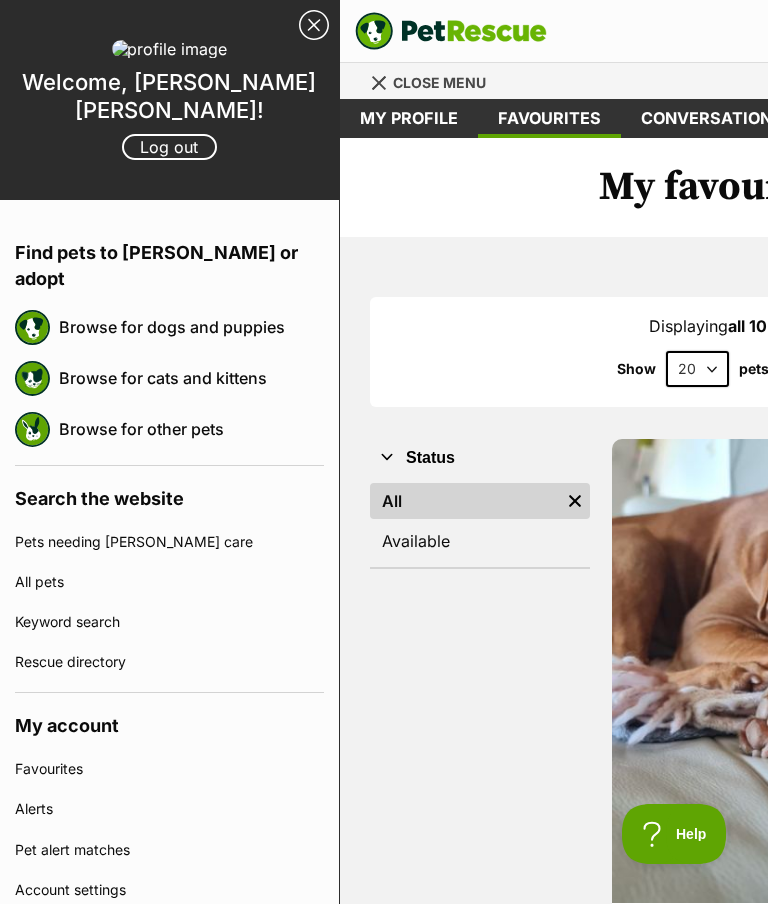 click on "Browse for dogs and puppies" at bounding box center (191, 327) 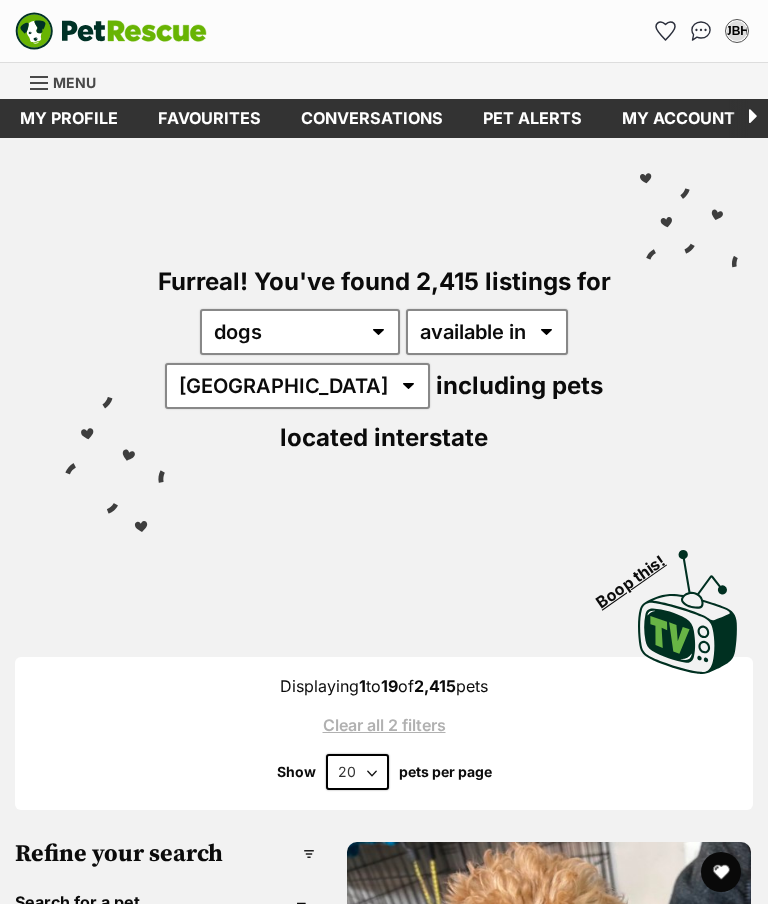 scroll, scrollTop: 0, scrollLeft: 0, axis: both 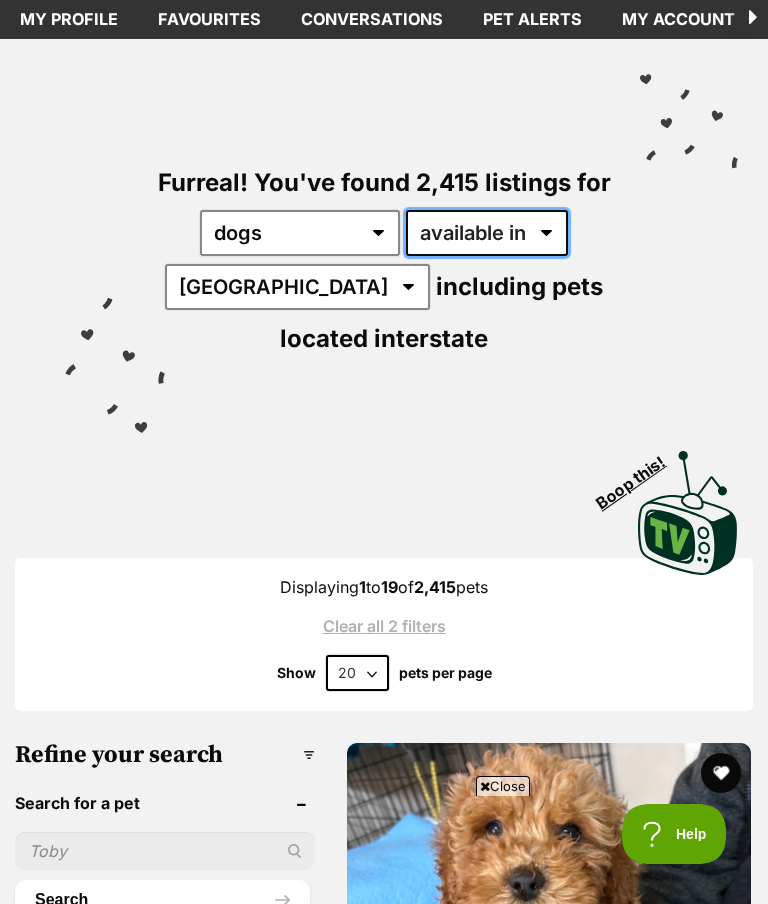 click on "available in
located in" at bounding box center [487, 233] 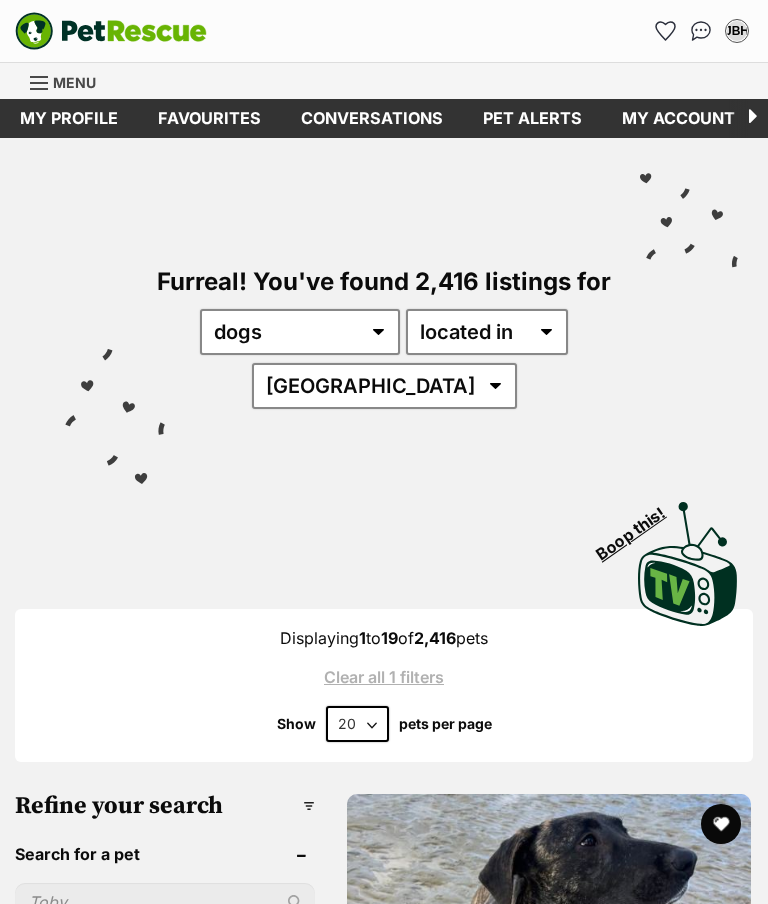 scroll, scrollTop: 0, scrollLeft: 0, axis: both 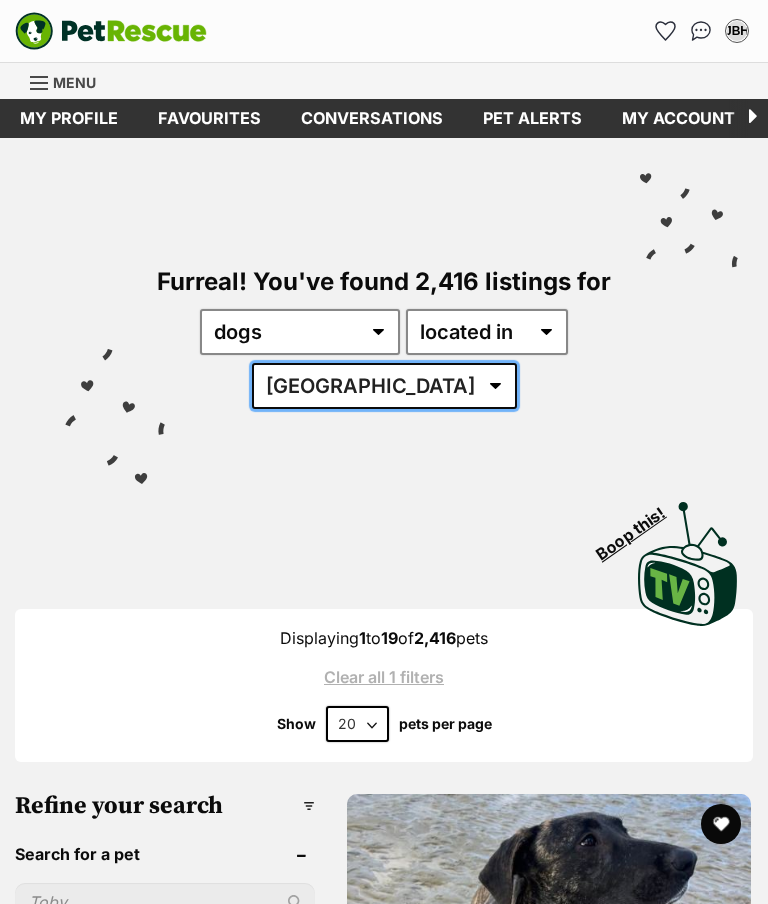 click on "Australia
ACT
NSW
NT
QLD
SA
TAS
VIC
WA" at bounding box center [384, 386] 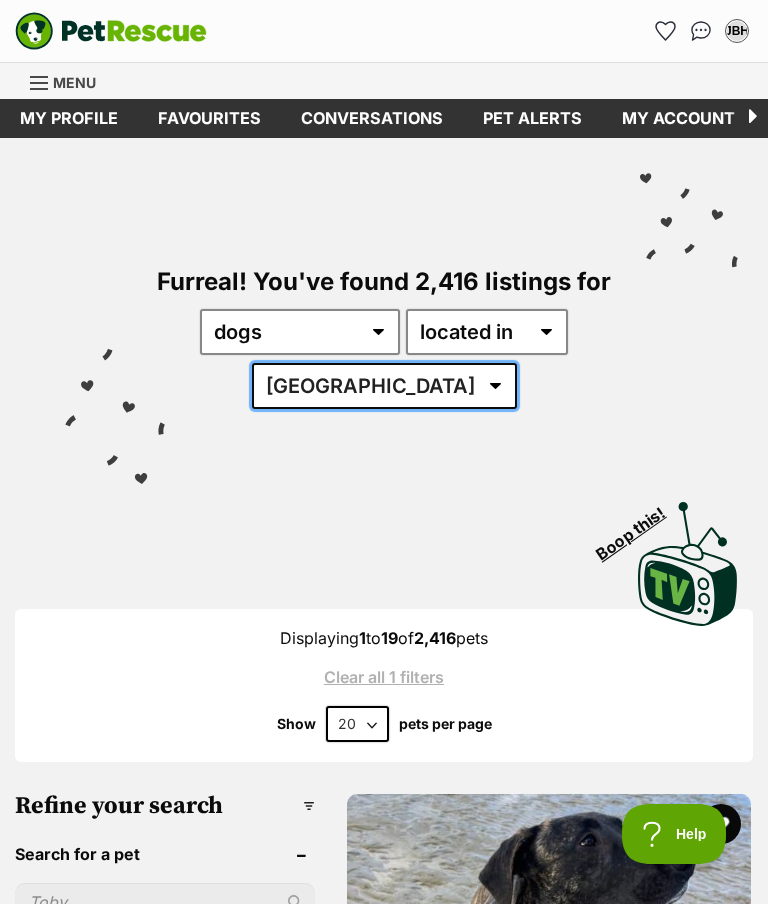 scroll, scrollTop: 0, scrollLeft: 0, axis: both 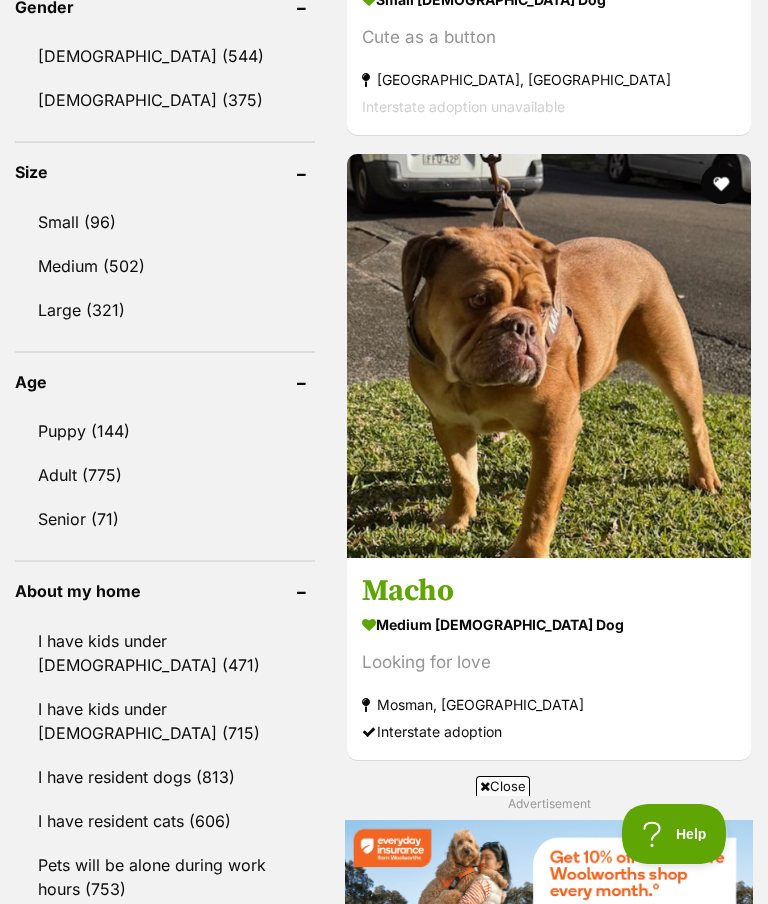 click on "Adult (775)" at bounding box center (165, 475) 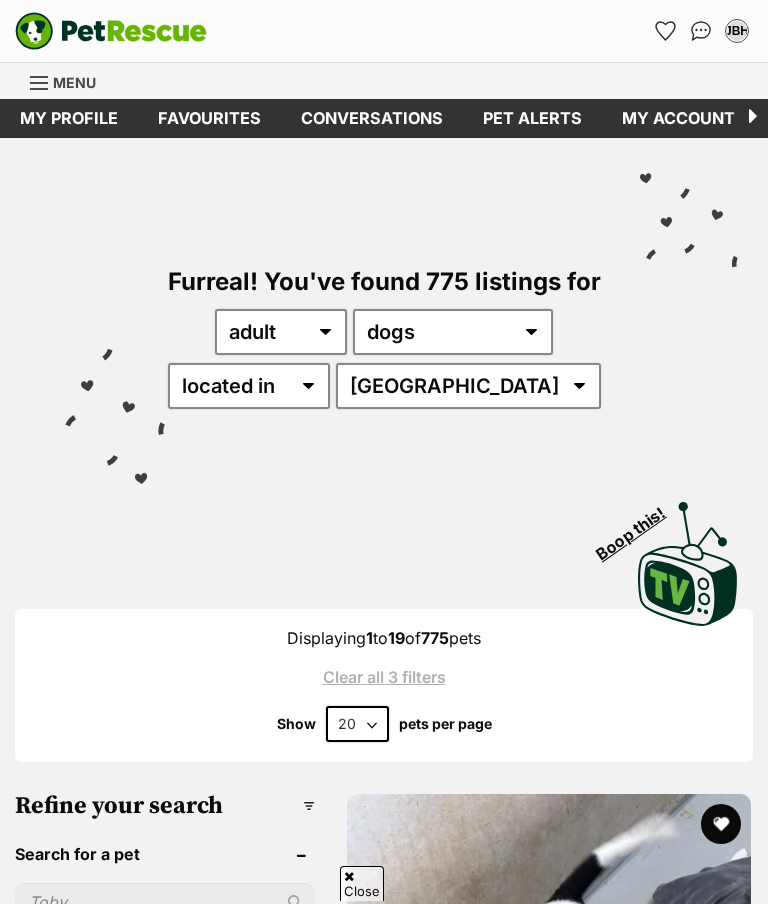 scroll, scrollTop: 636, scrollLeft: 0, axis: vertical 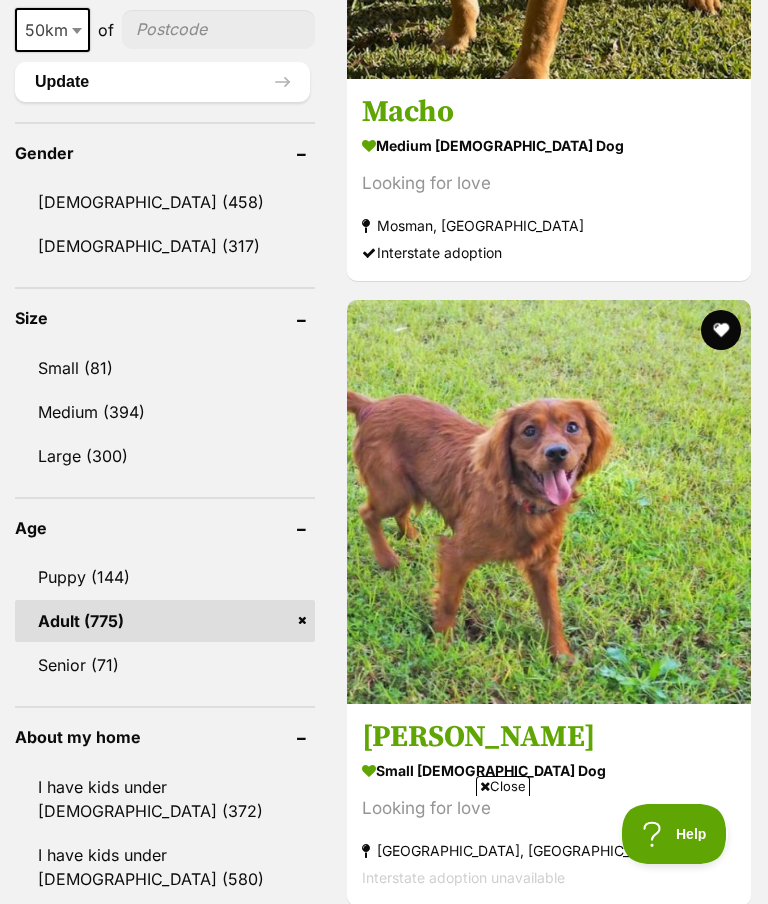 click on "Small (81)" at bounding box center (165, 368) 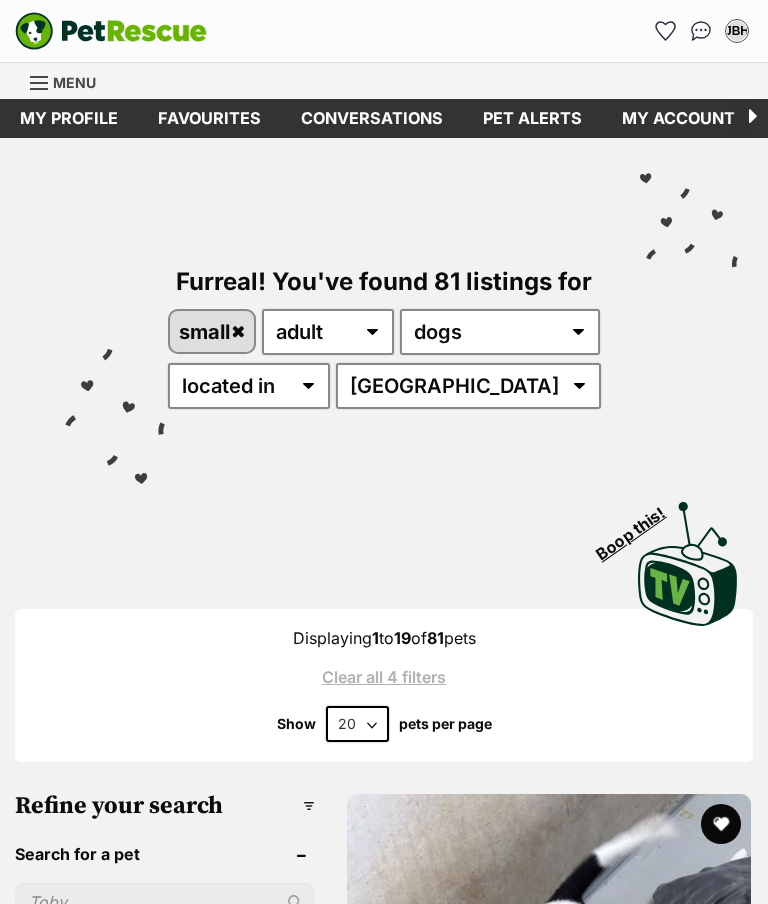 scroll, scrollTop: 0, scrollLeft: 0, axis: both 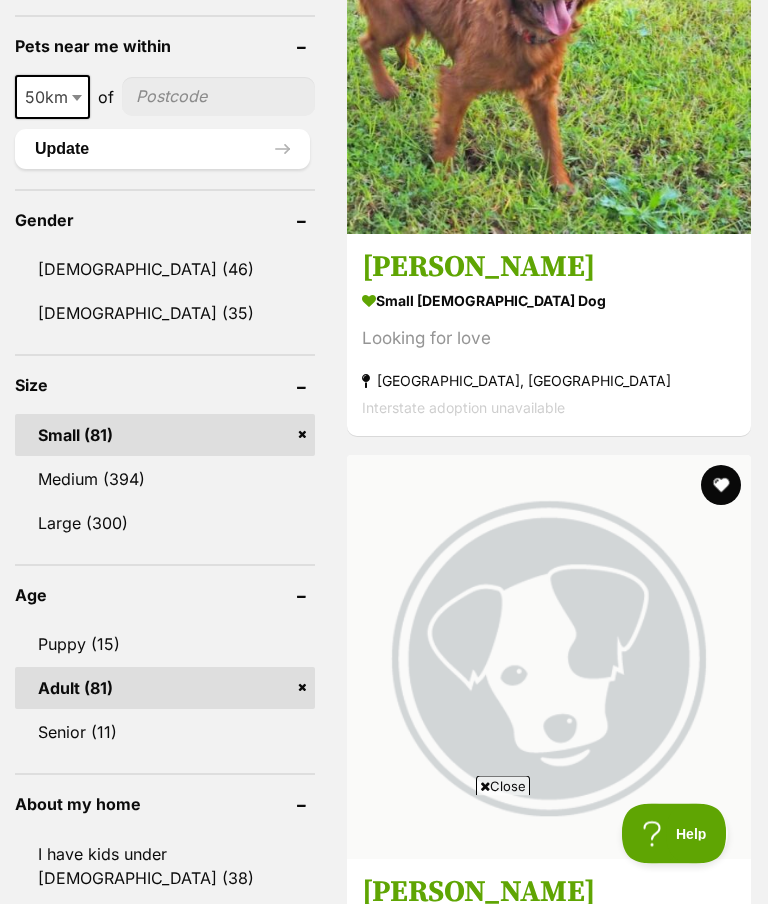 click on "Medium (394)" at bounding box center [165, 480] 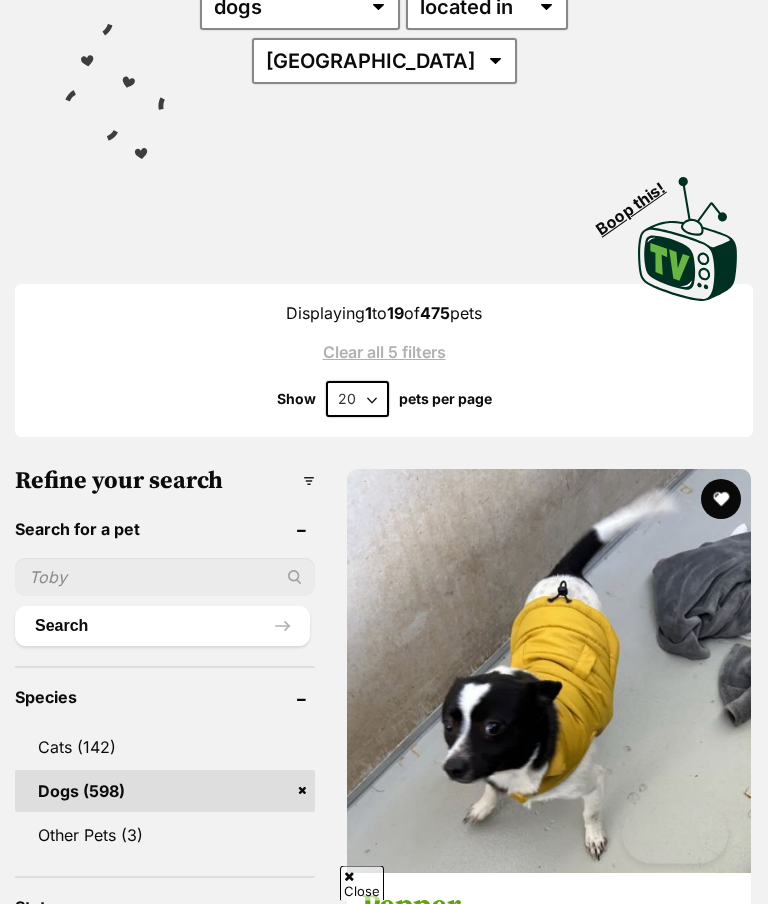 scroll, scrollTop: 540, scrollLeft: 0, axis: vertical 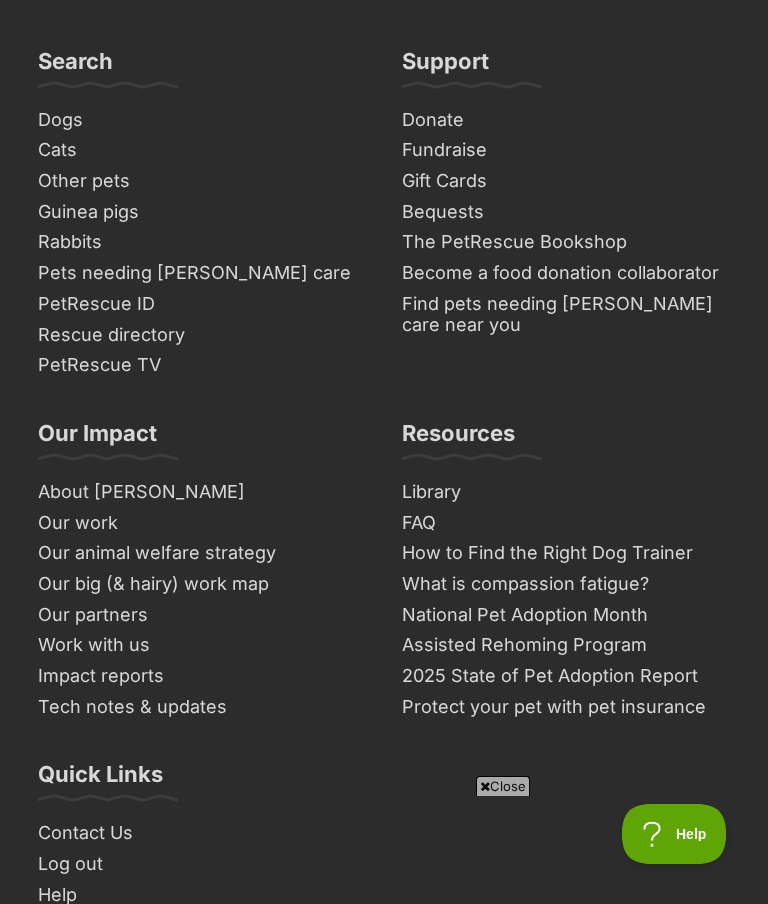 click on "Next" at bounding box center (549, -432) 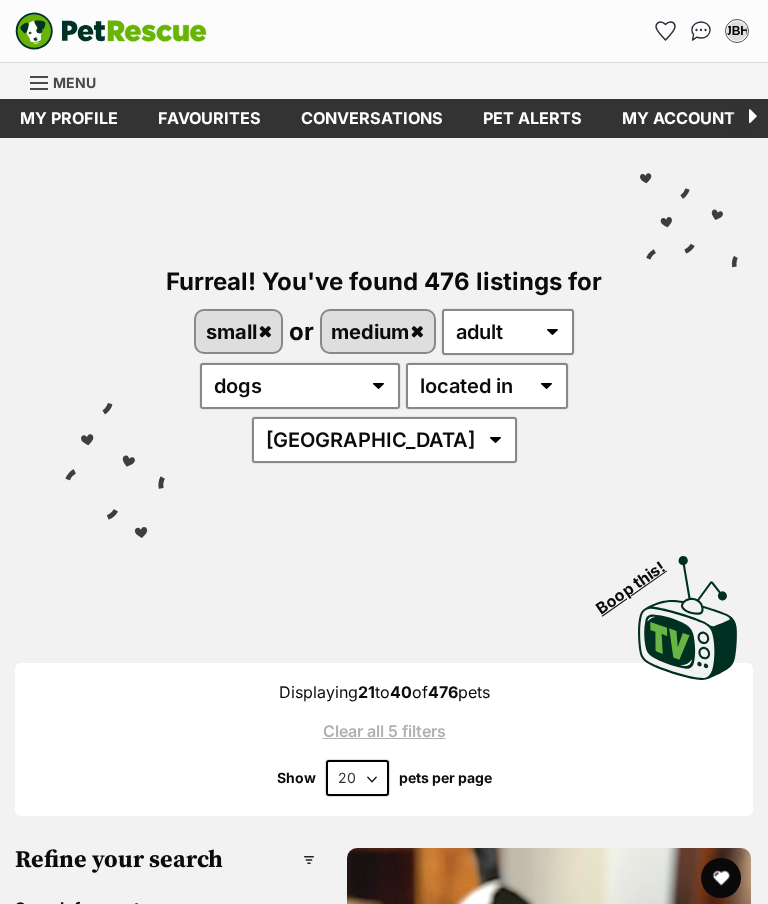 scroll, scrollTop: 0, scrollLeft: 0, axis: both 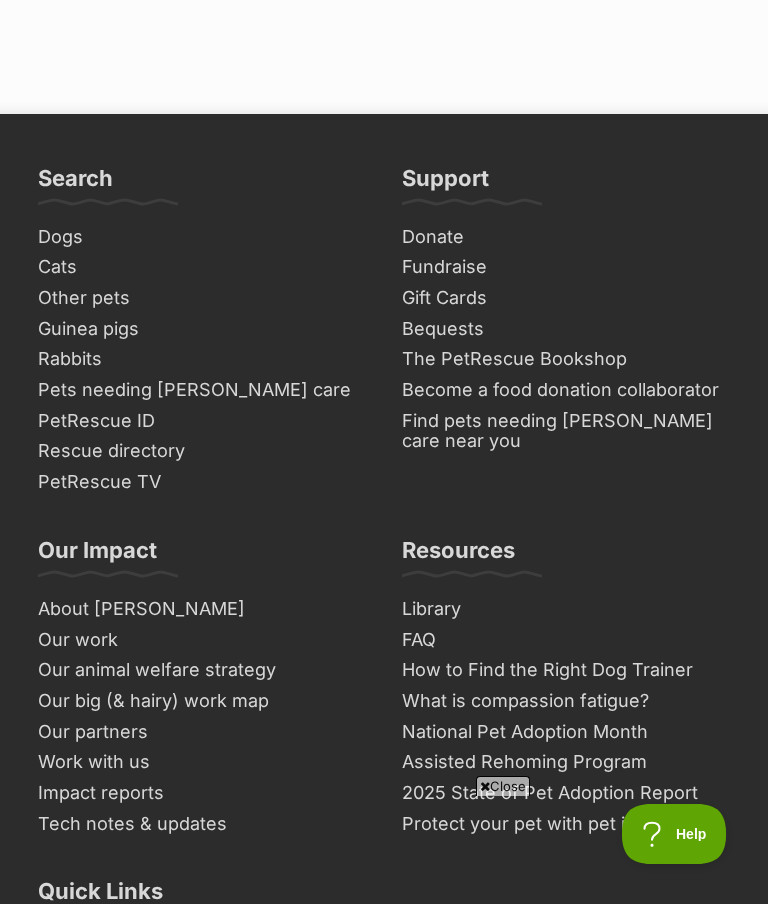 click on "Next" at bounding box center (630, -233) 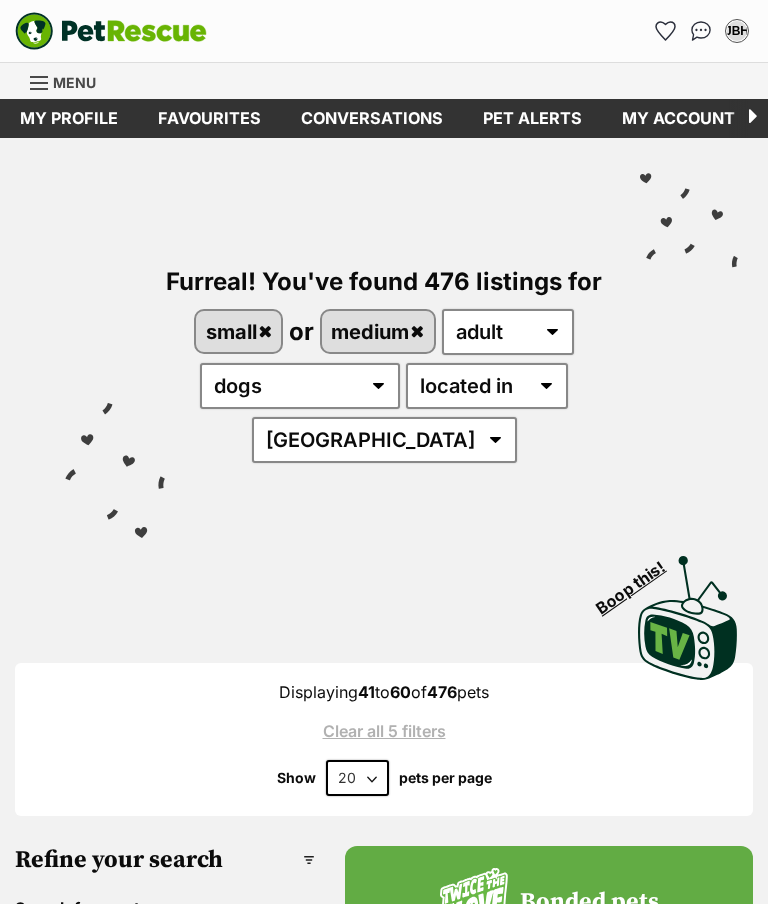 scroll, scrollTop: 0, scrollLeft: 0, axis: both 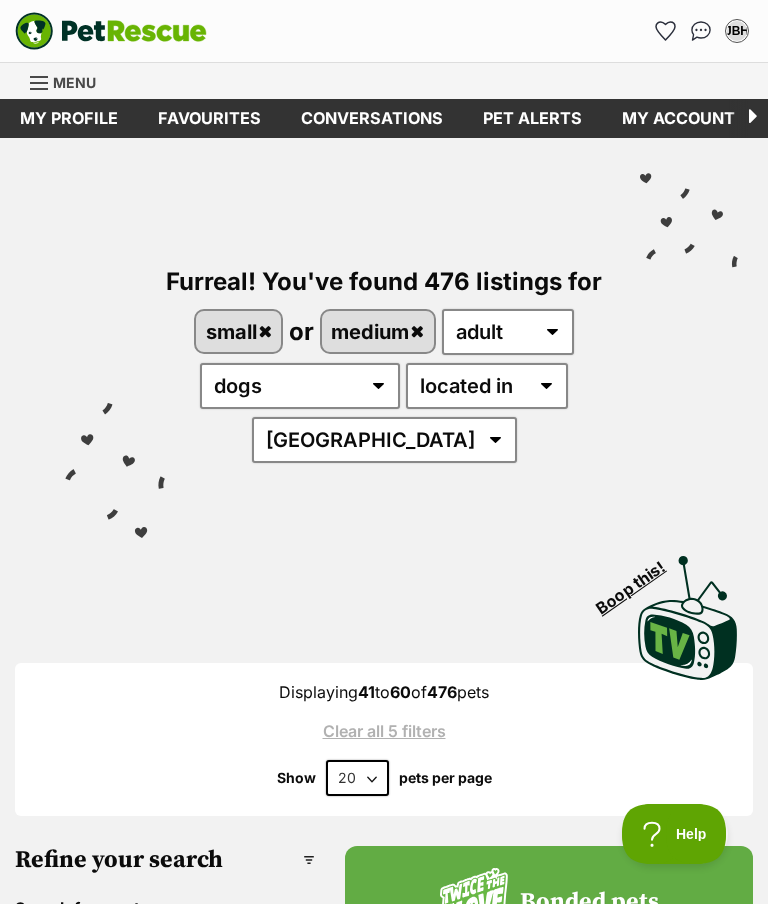 click on "Furreal! You've found 476 listings for
small
or
medium
any age
puppy
adult
senior
any type of pet
cats
dogs
other pets
available in
located in
Australia
ACT
NSW
NT
QLD
SA
TAS
VIC
WA" at bounding box center [384, 338] 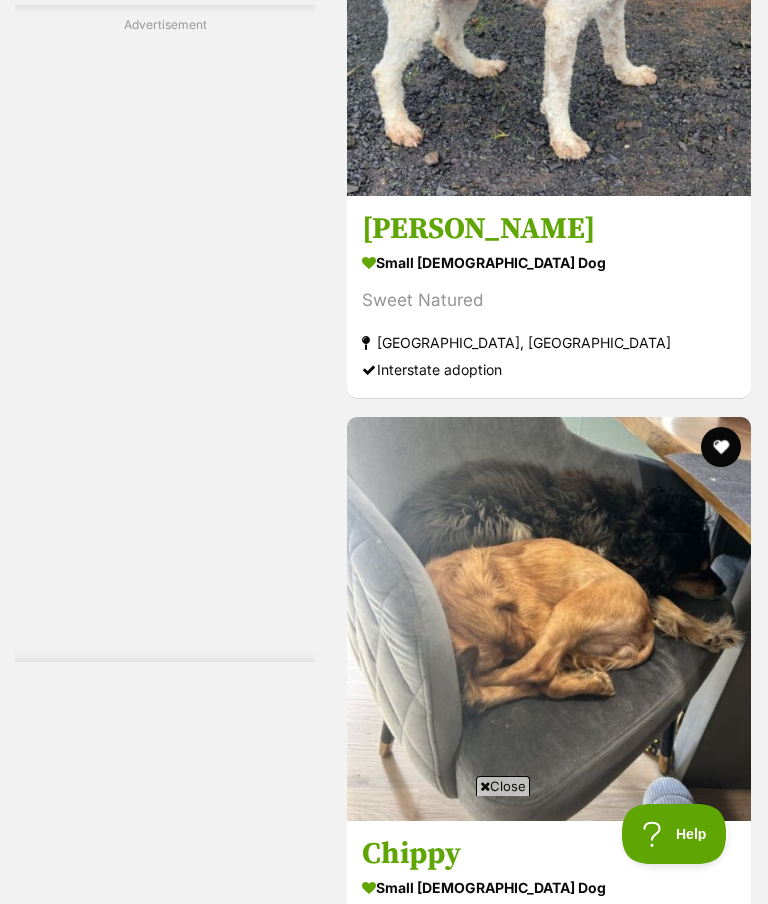 scroll, scrollTop: 5267, scrollLeft: 0, axis: vertical 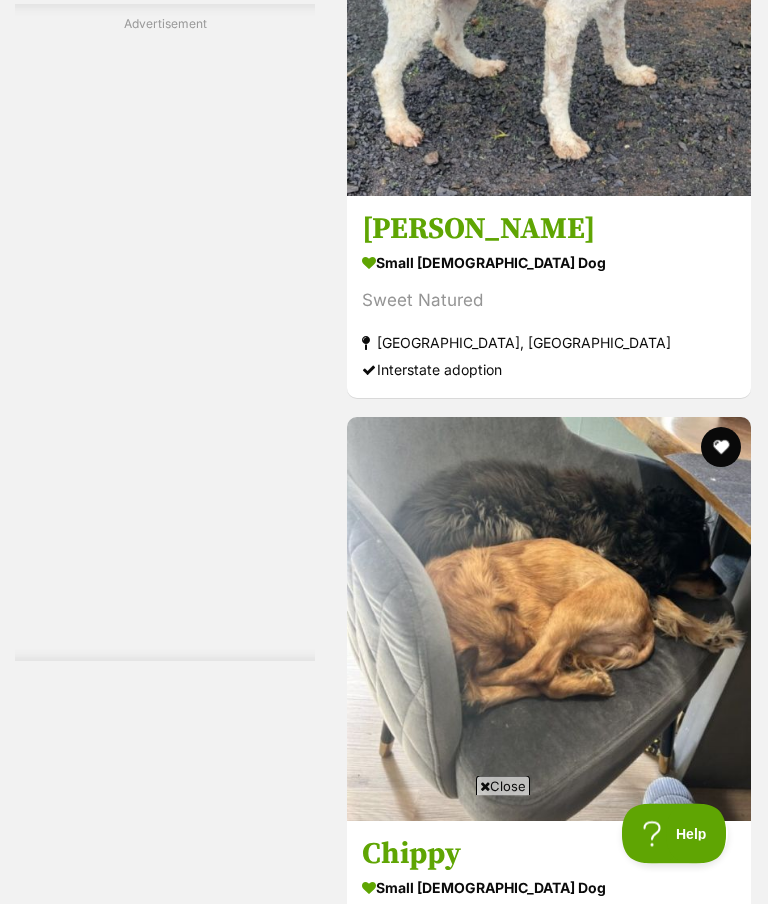 click at bounding box center (549, -5) 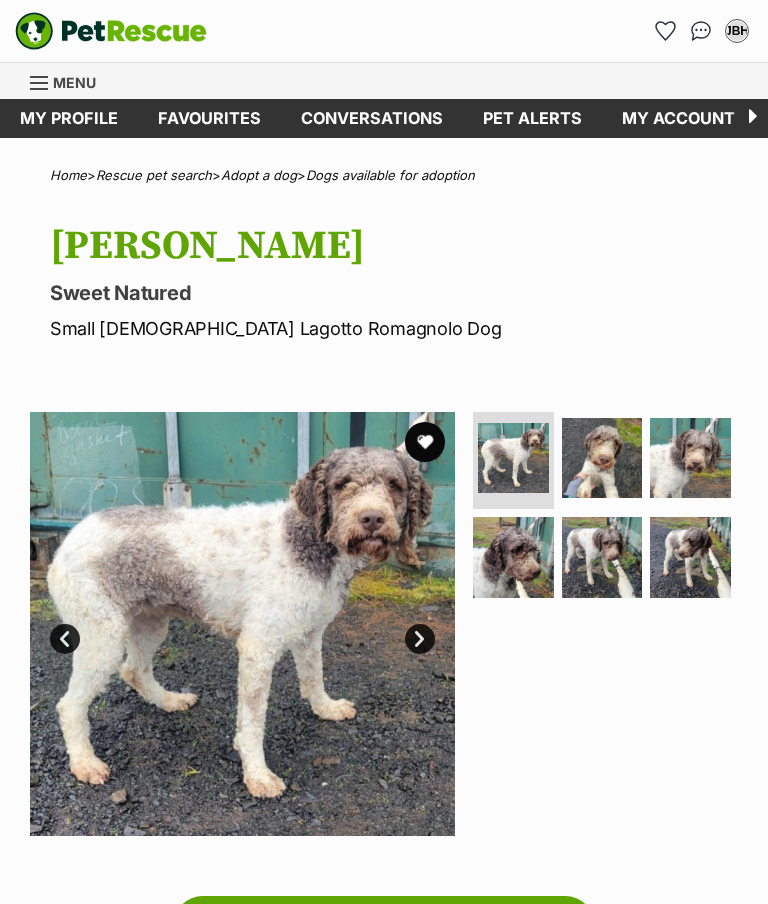 scroll, scrollTop: 0, scrollLeft: 0, axis: both 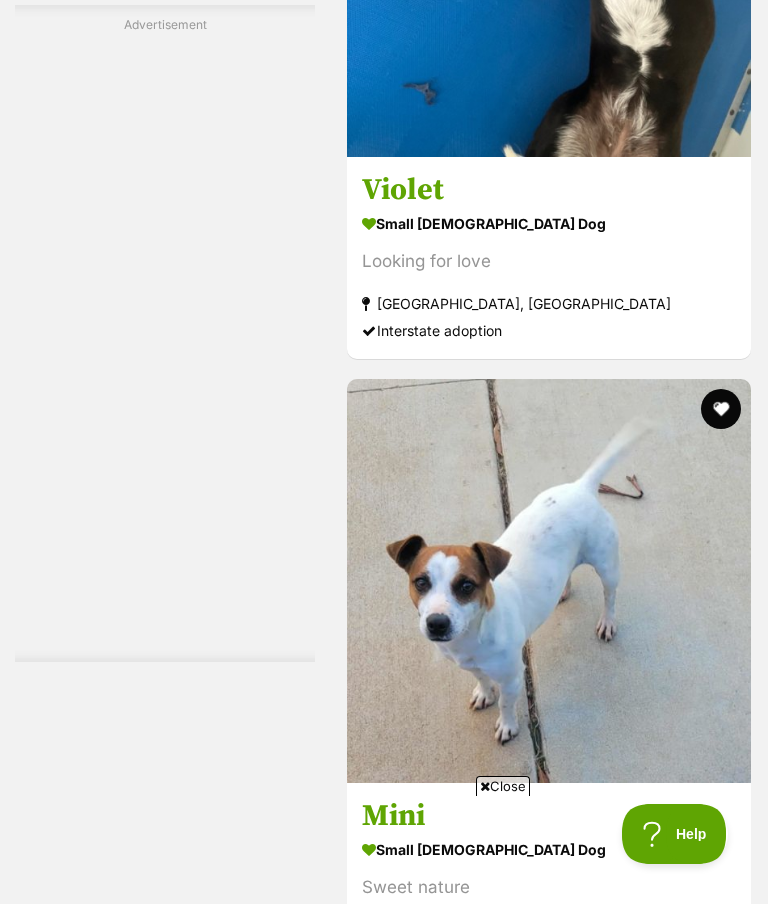 click at bounding box center (549, 1831) 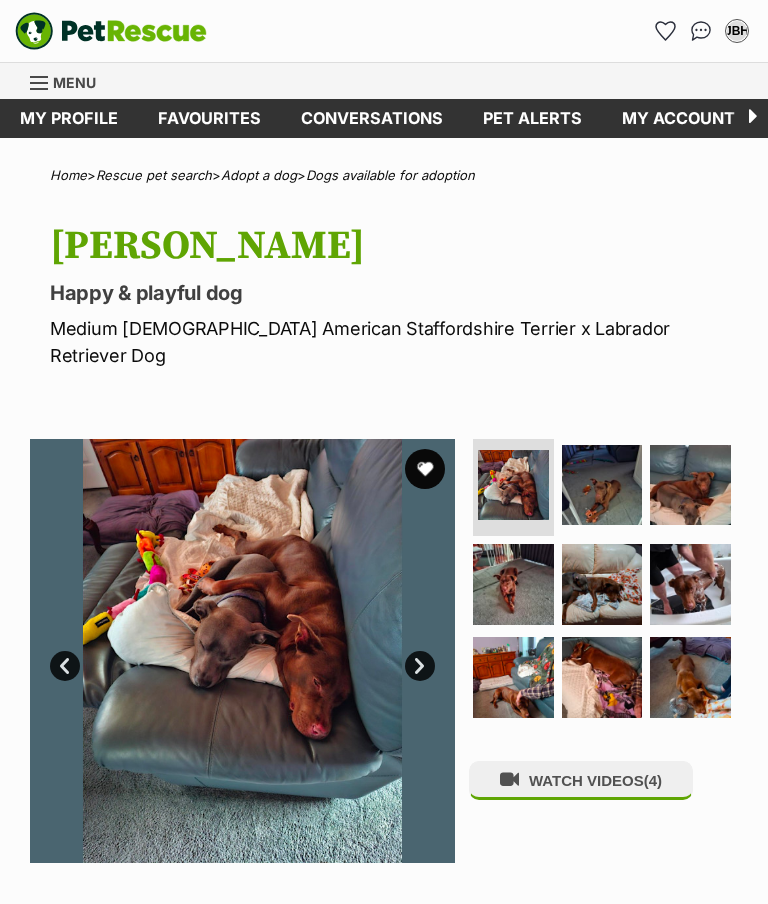 scroll, scrollTop: 0, scrollLeft: 0, axis: both 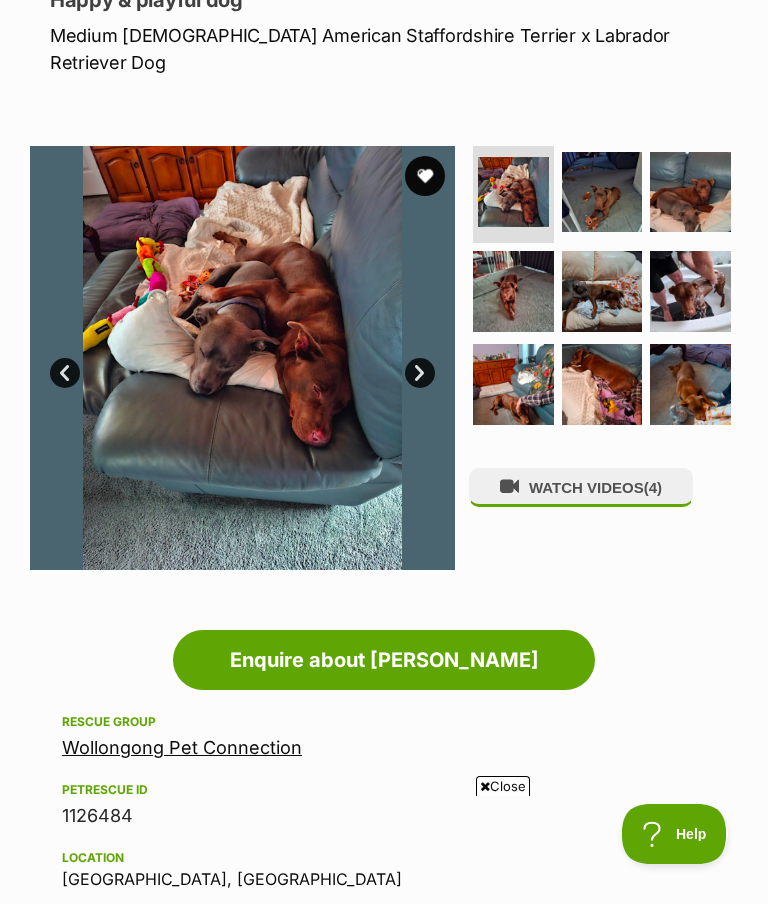 click at bounding box center [242, 358] 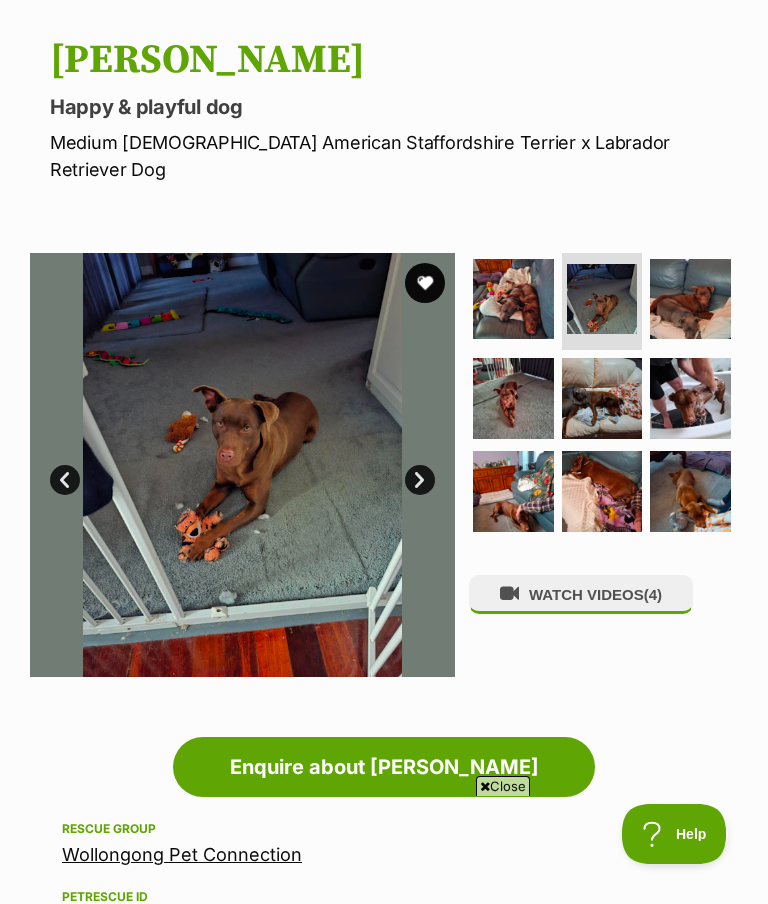 scroll, scrollTop: 185, scrollLeft: 0, axis: vertical 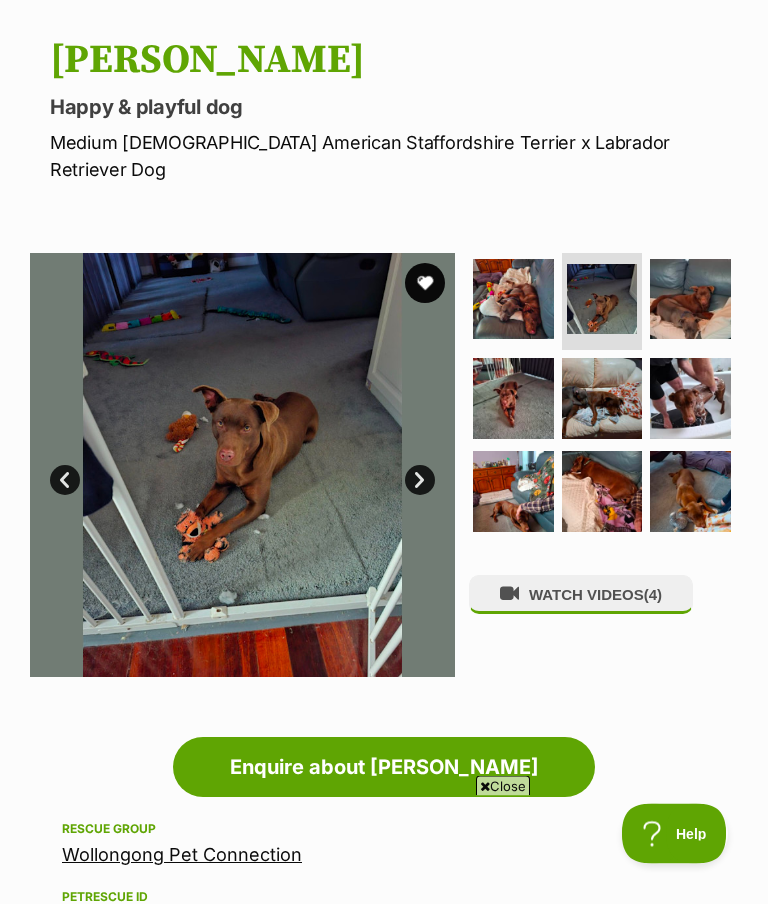click on "Next" at bounding box center (420, 481) 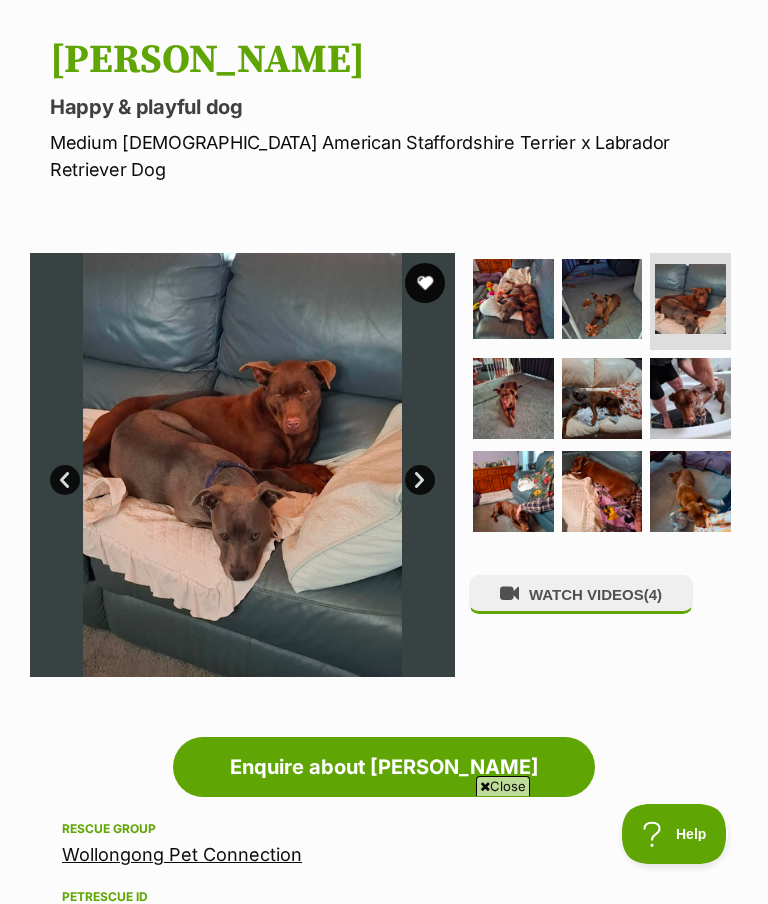 click on "Next" at bounding box center [420, 480] 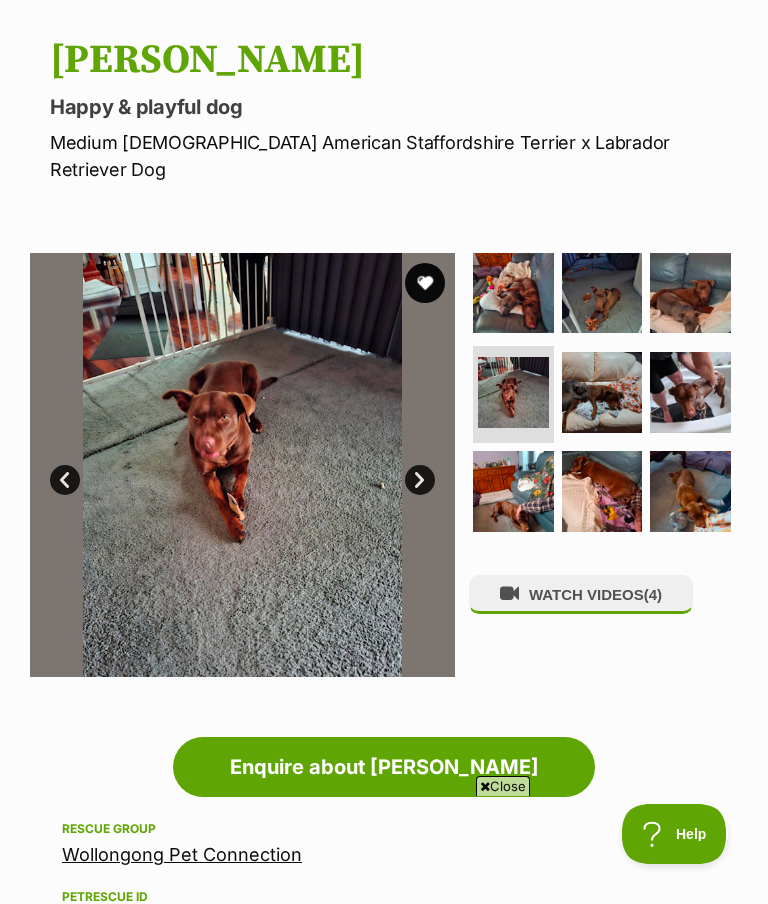 click on "Next" at bounding box center [420, 480] 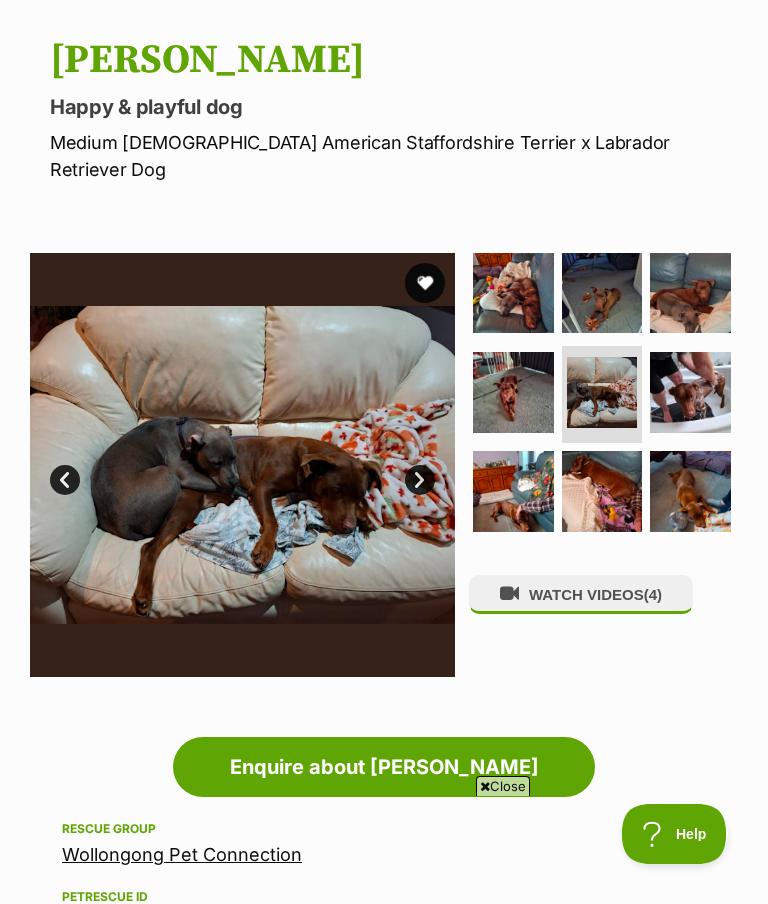 scroll, scrollTop: 177, scrollLeft: 0, axis: vertical 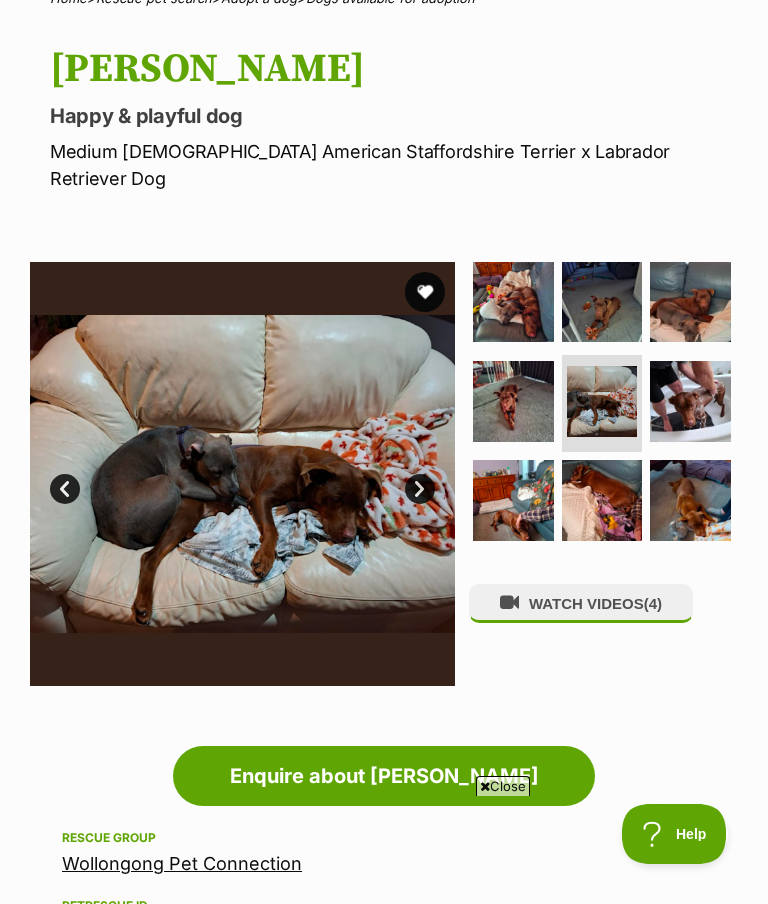 click at bounding box center [690, 500] 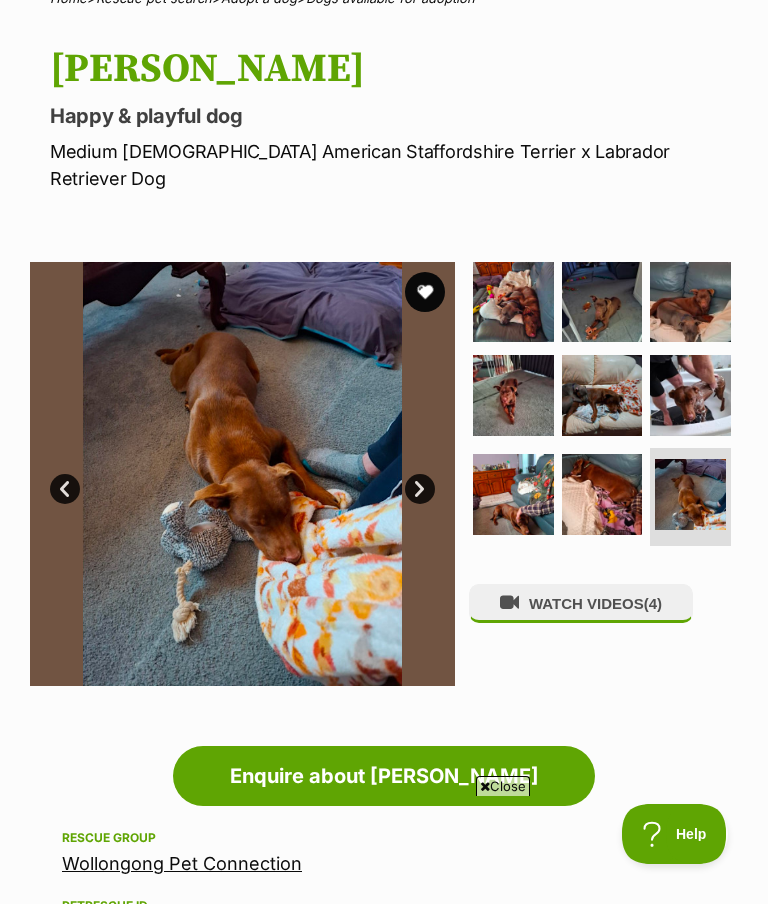 click at bounding box center (690, 395) 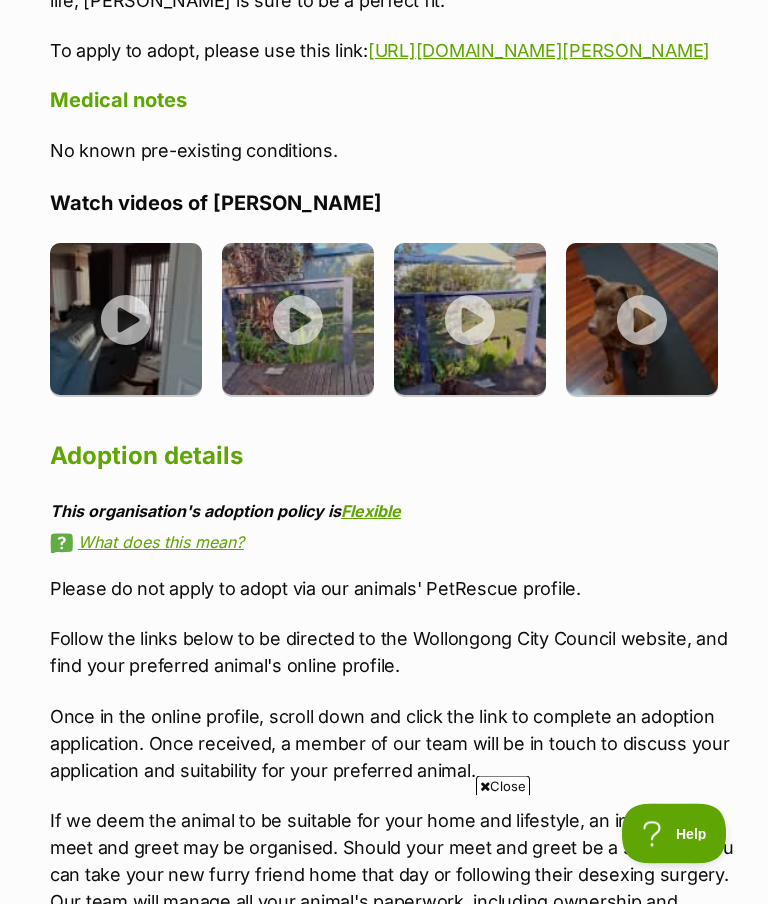 scroll, scrollTop: 2455, scrollLeft: 0, axis: vertical 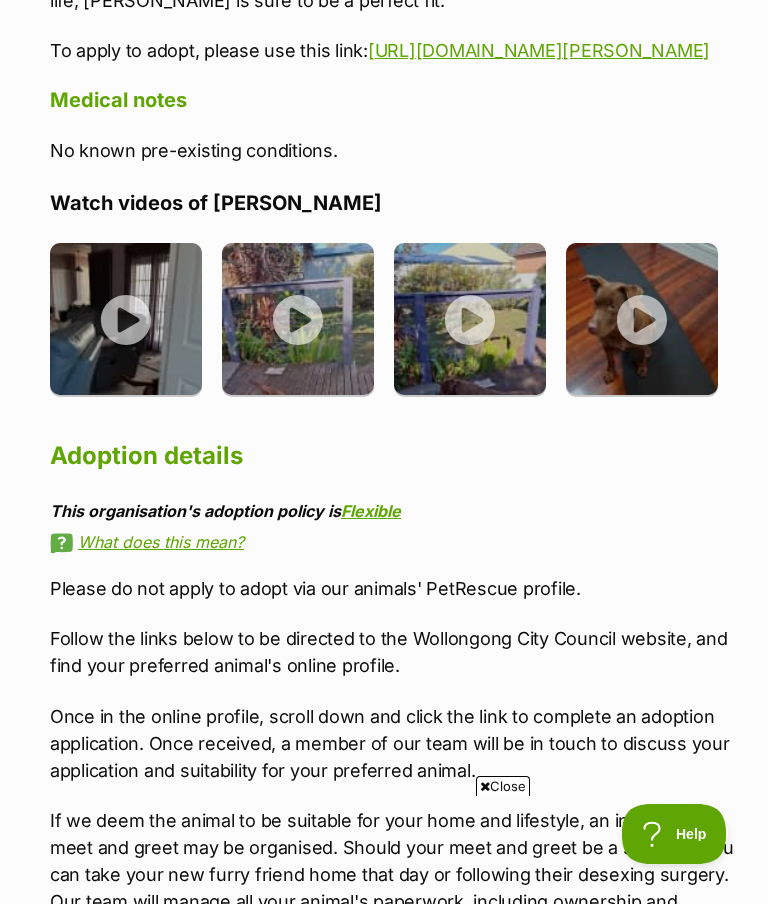 click at bounding box center (126, 319) 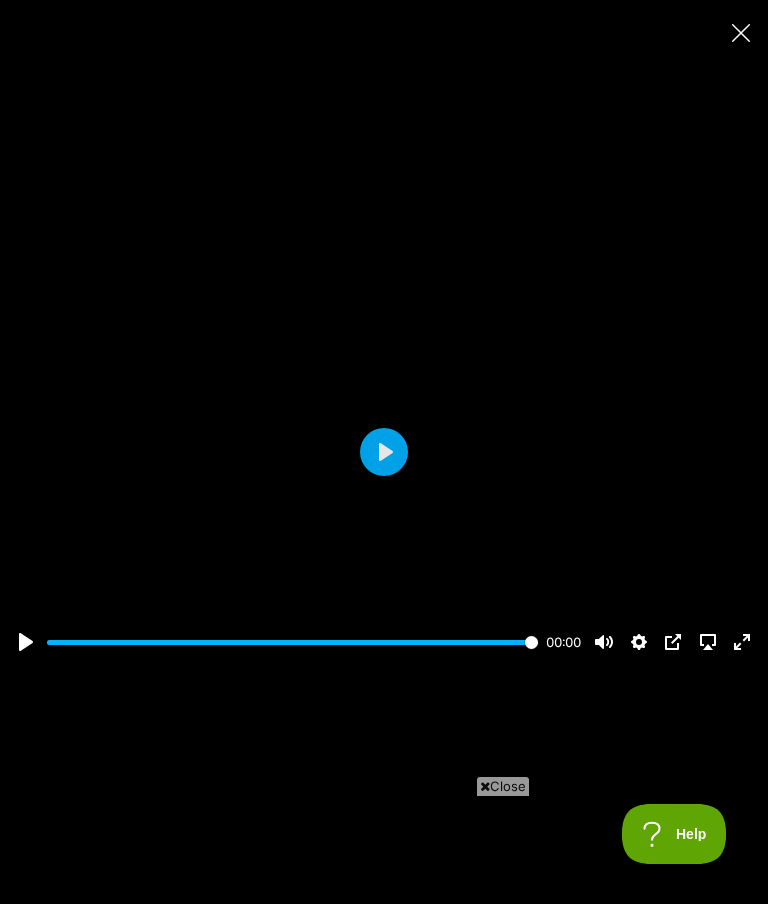 click on "Play" at bounding box center [384, 452] 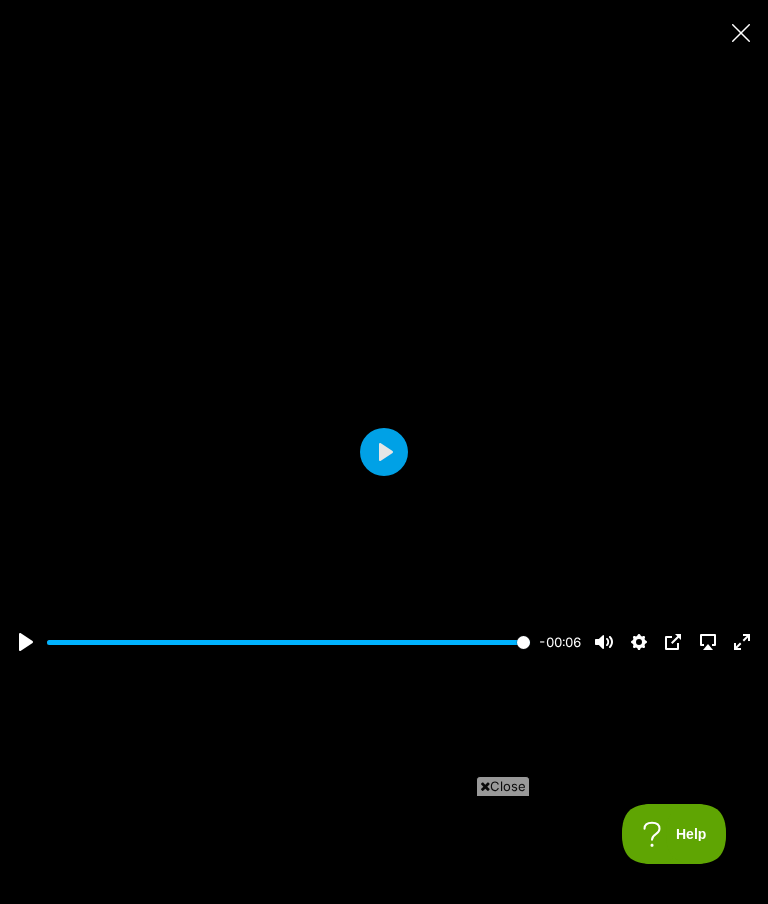 type on "0" 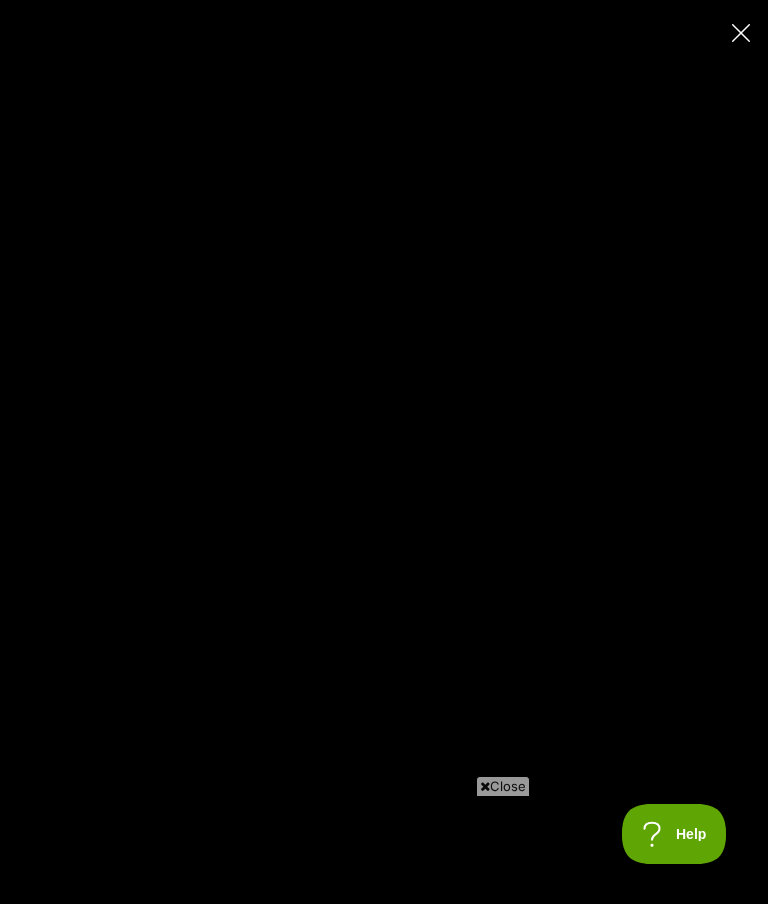 type on "100" 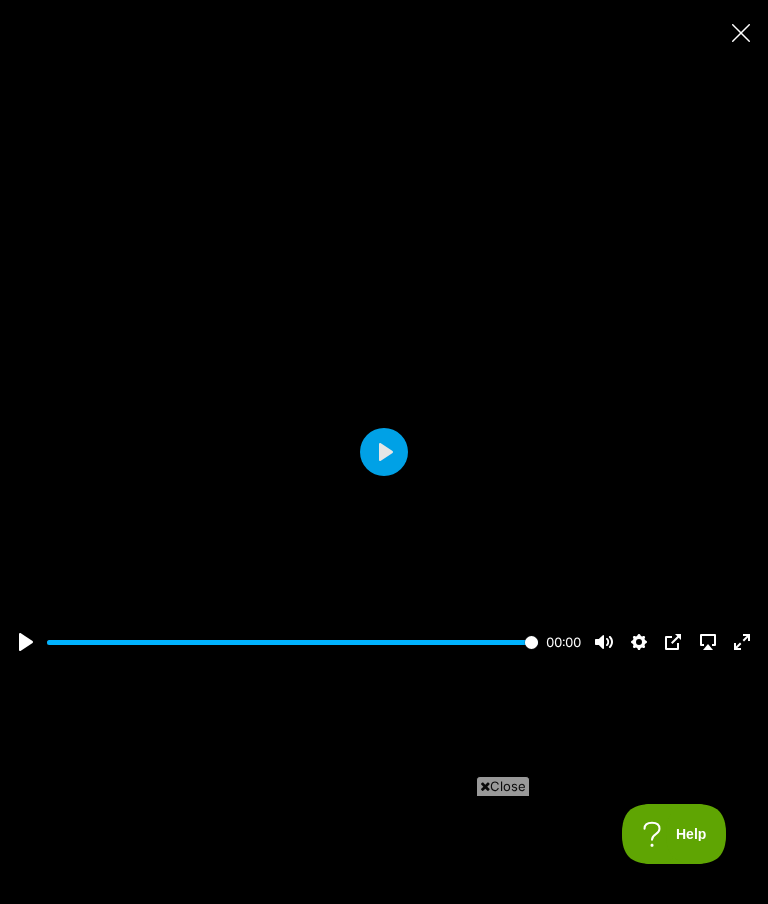 click at bounding box center [740, 32] 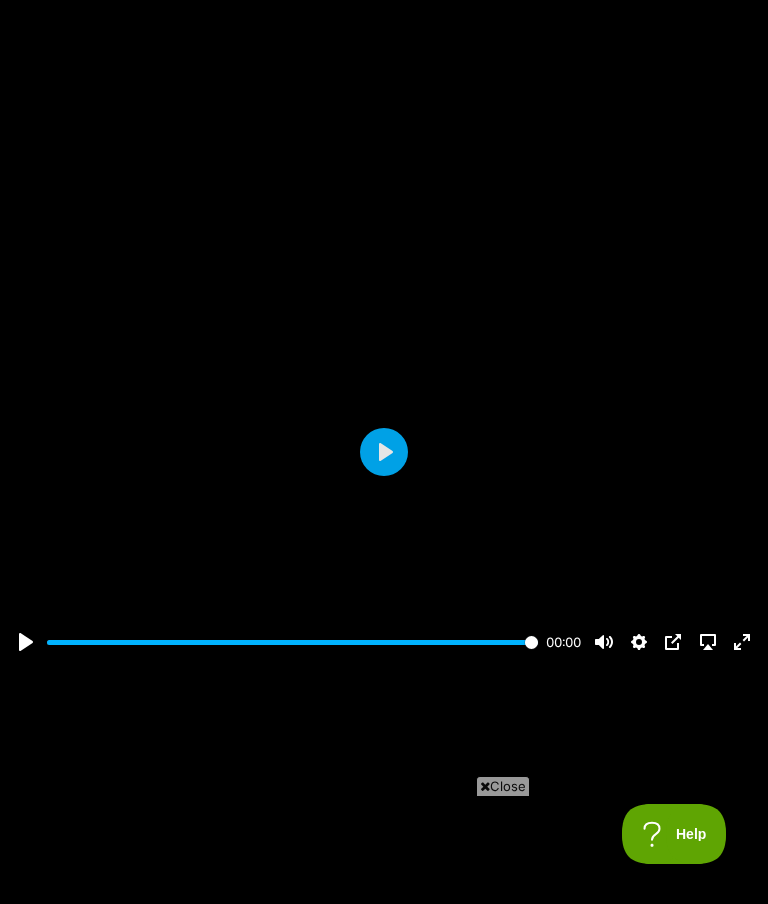 click 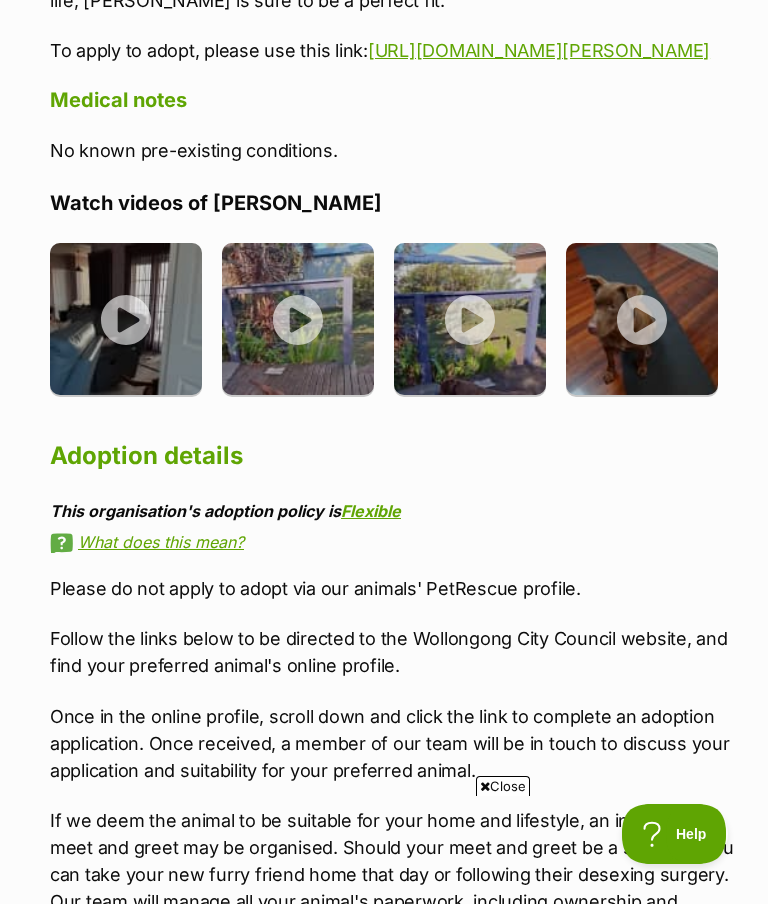click at bounding box center [470, 319] 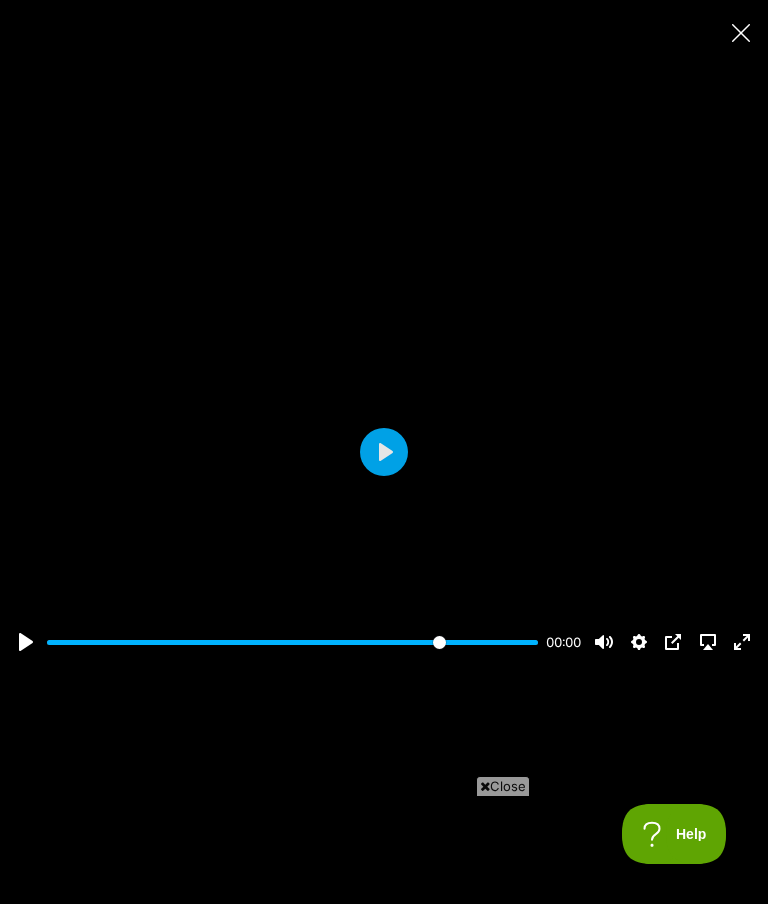type on "100" 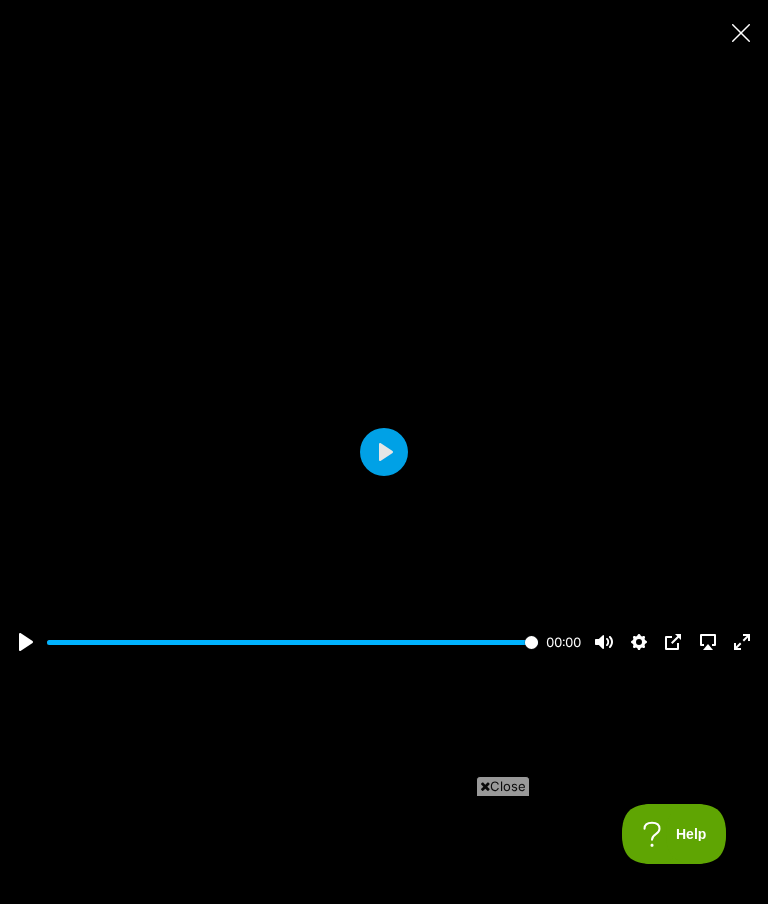 click at bounding box center [384, 452] 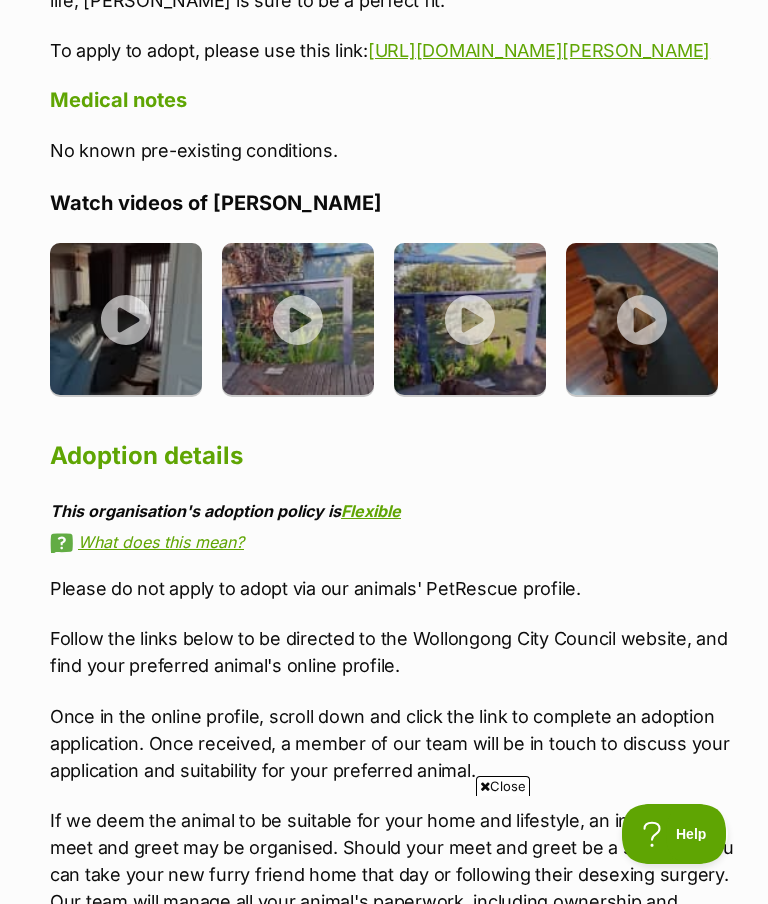click at bounding box center (642, 319) 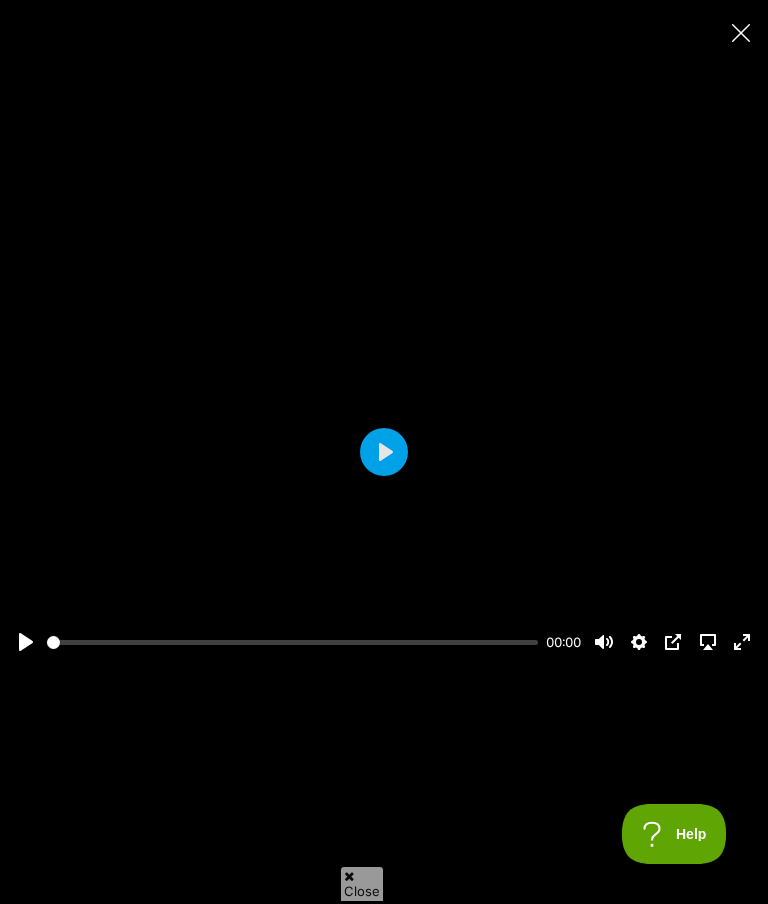 scroll, scrollTop: 2197, scrollLeft: 0, axis: vertical 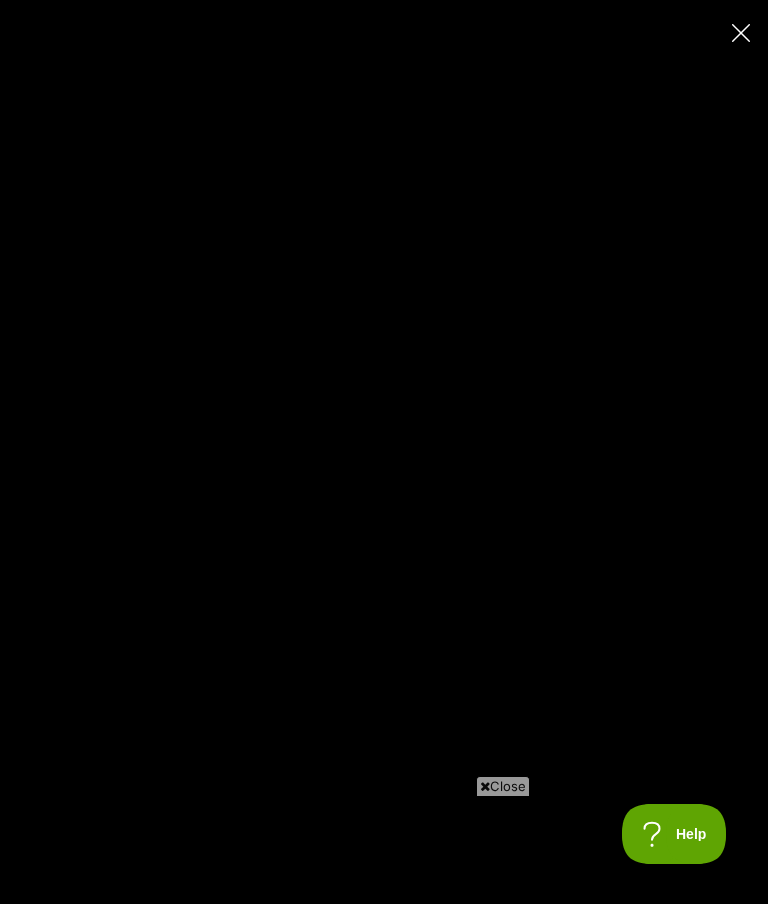 type on "100" 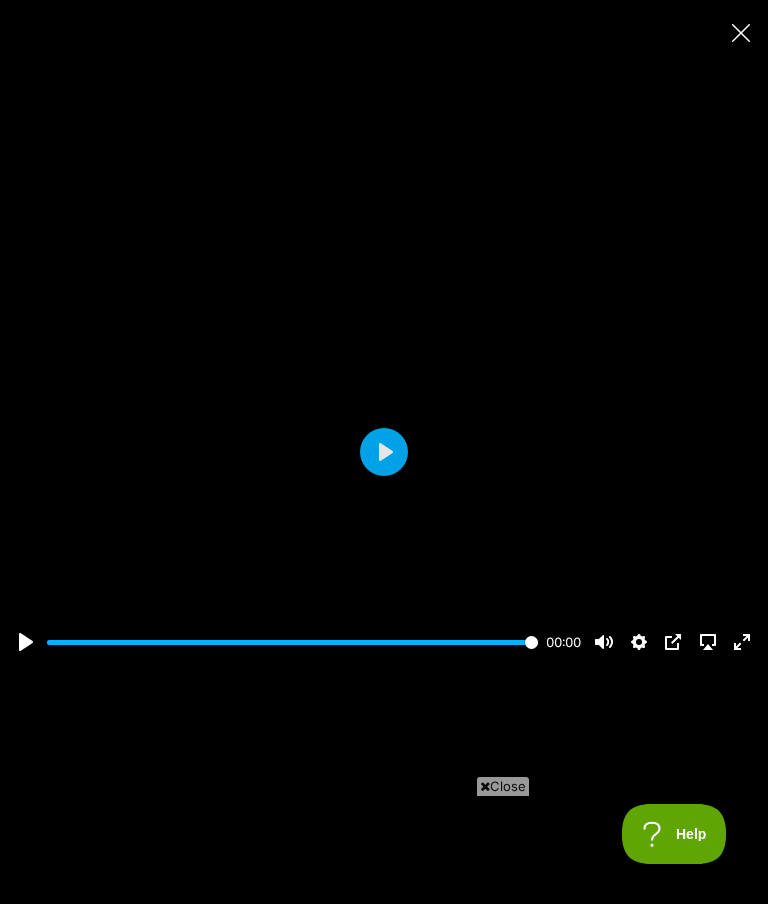 click at bounding box center (384, 452) 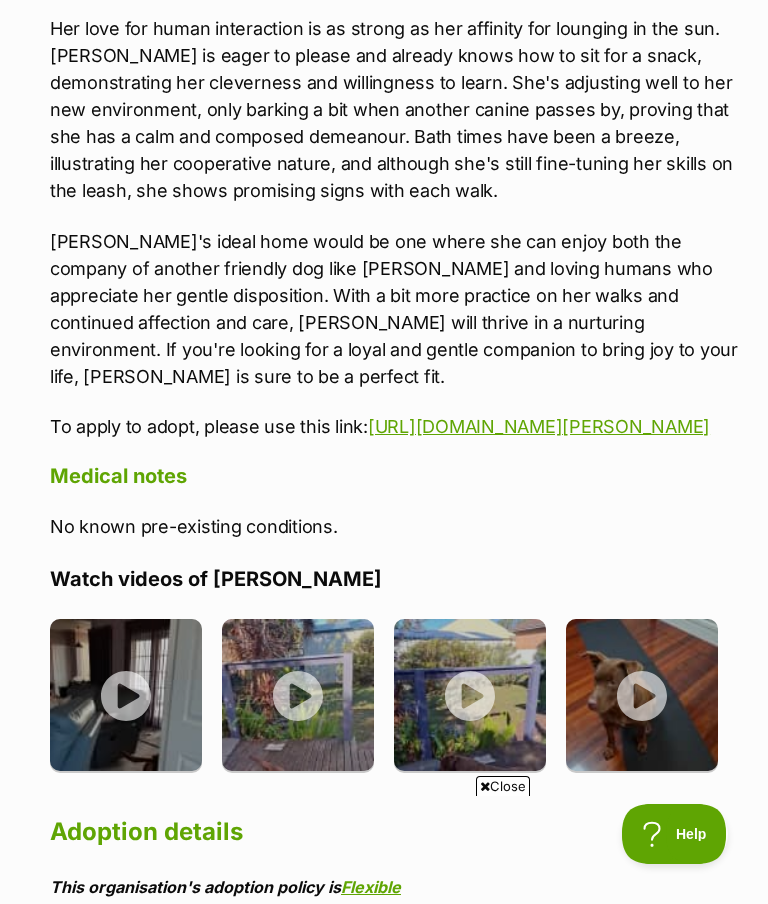 scroll, scrollTop: 0, scrollLeft: 0, axis: both 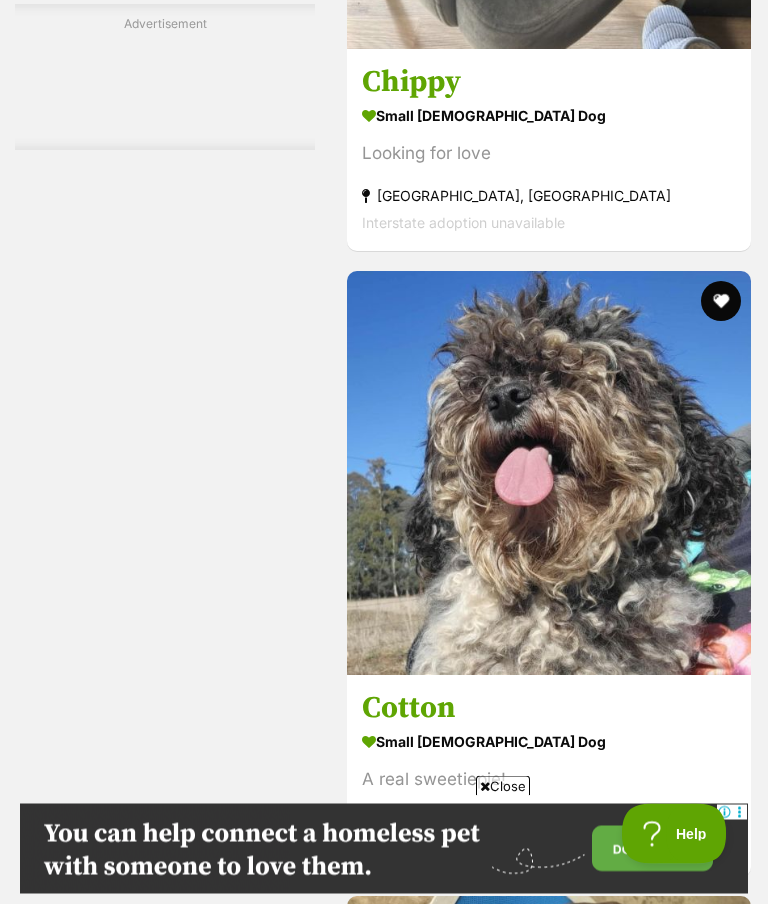 click at bounding box center (721, 2803) 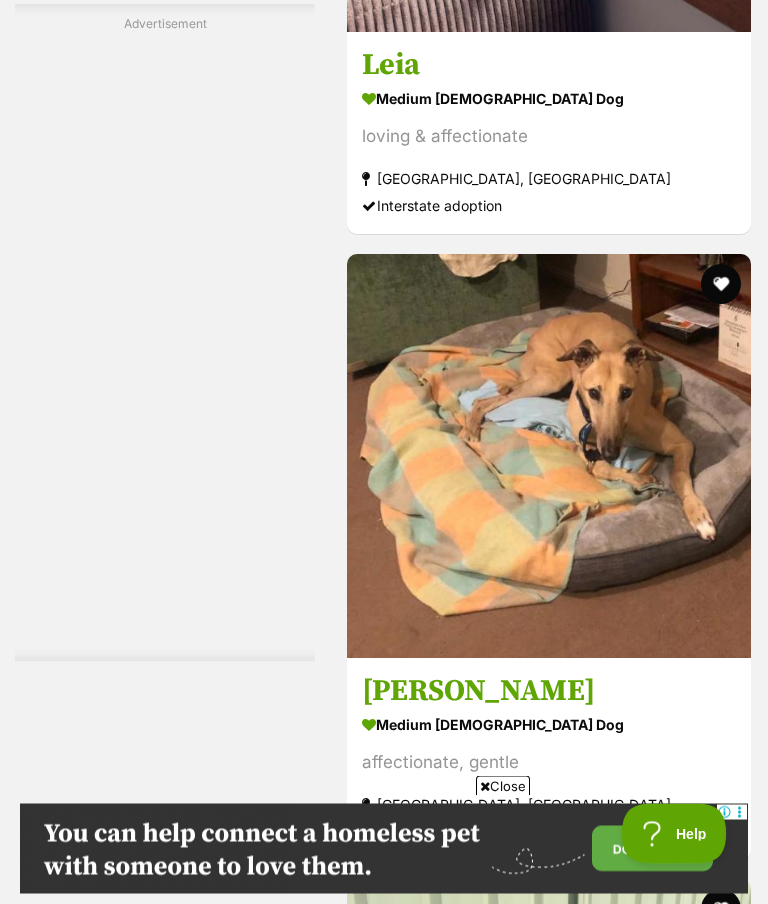 scroll, scrollTop: 11060, scrollLeft: 0, axis: vertical 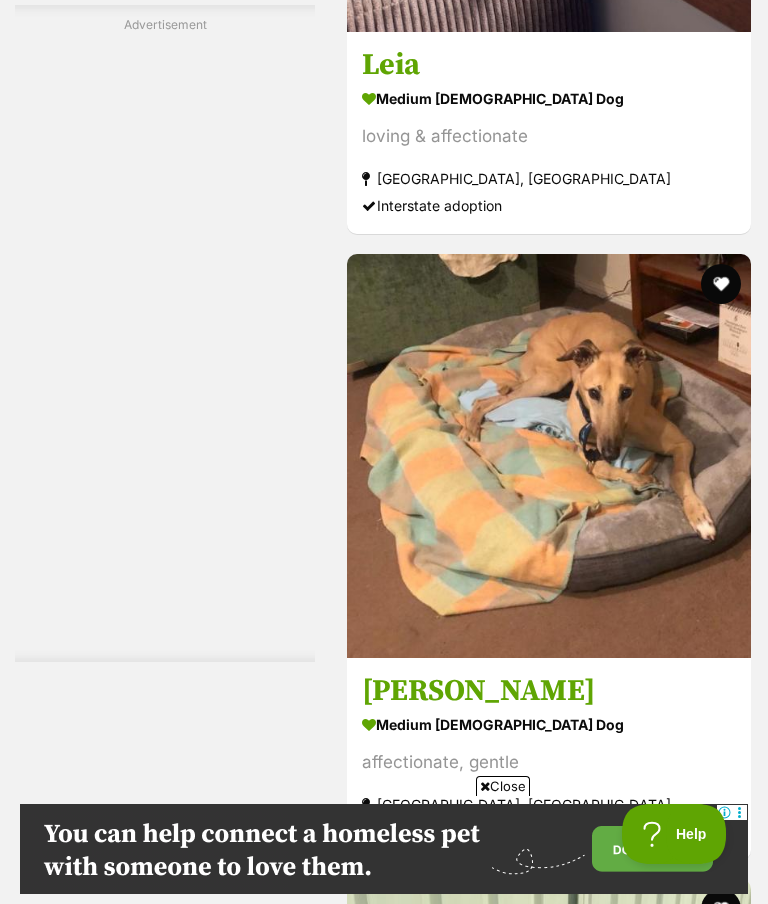 click on "Next" at bounding box center (630, 2780) 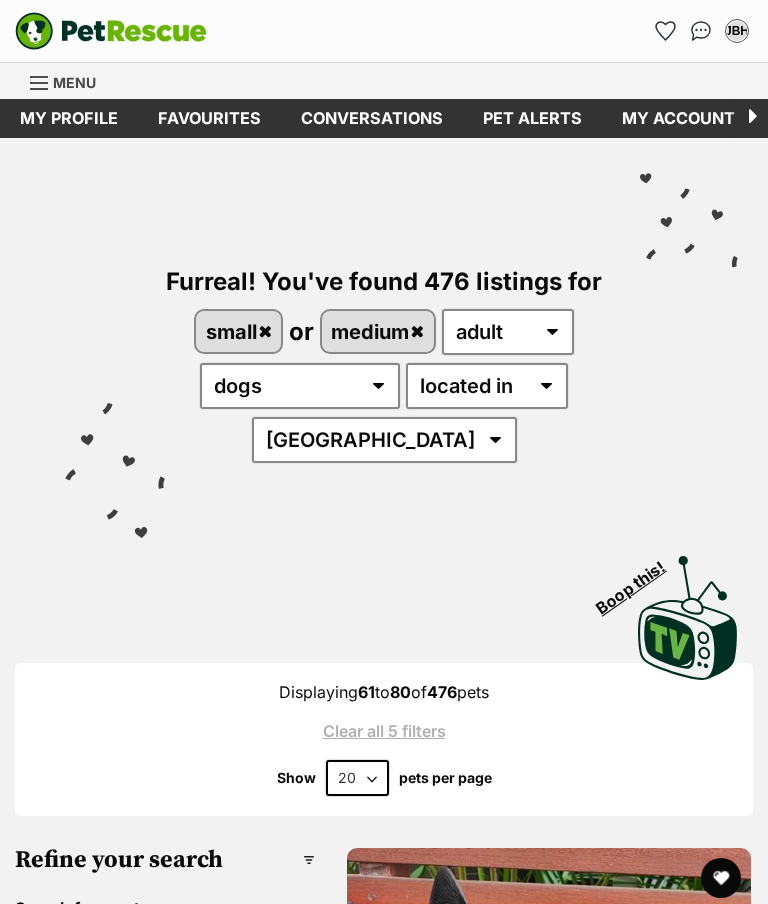 scroll, scrollTop: 0, scrollLeft: 0, axis: both 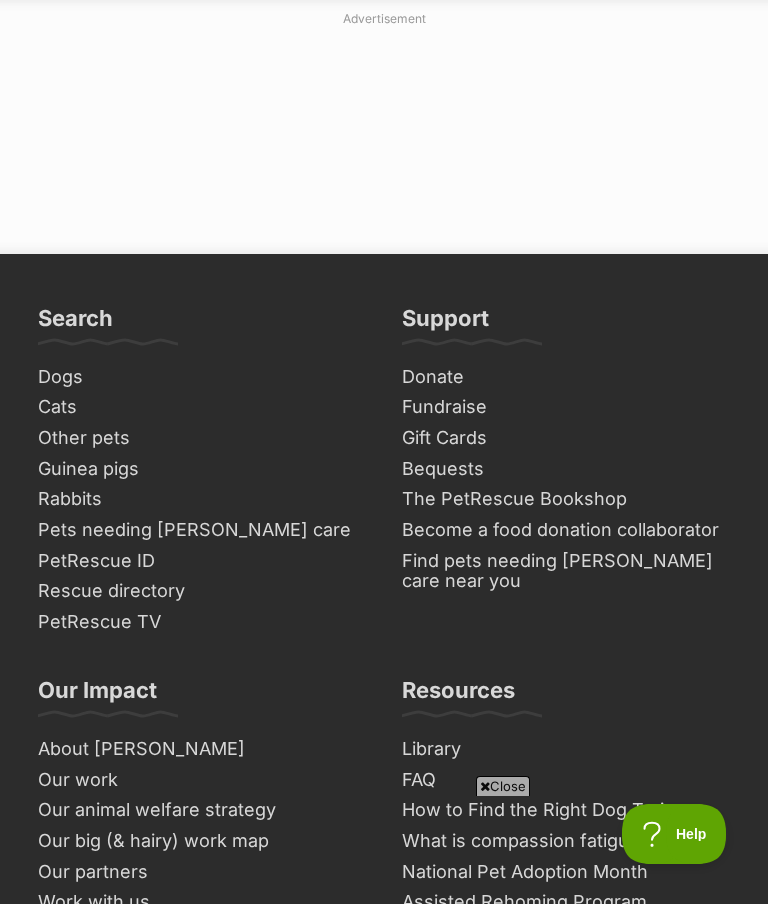 click on "Next" at bounding box center [630, -93] 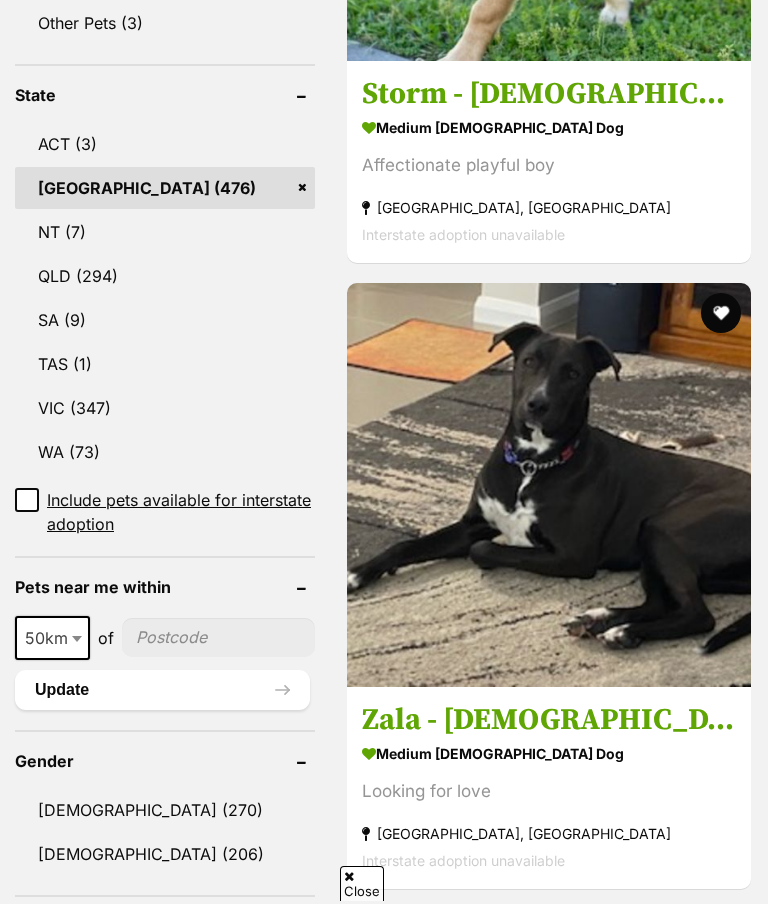 scroll, scrollTop: 1226, scrollLeft: 0, axis: vertical 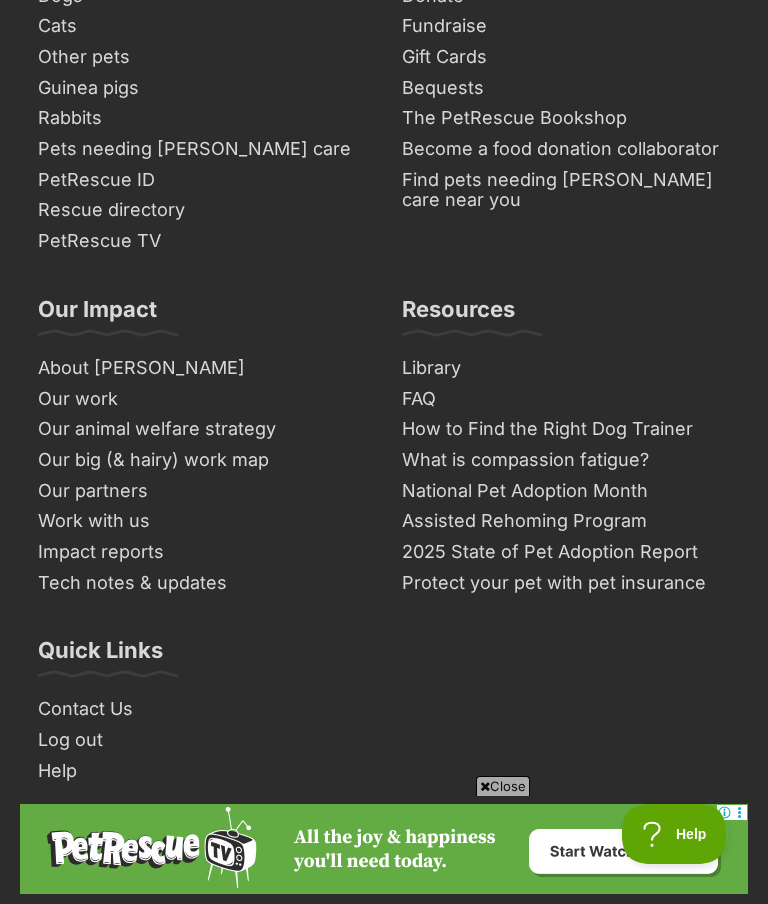 click on "Next" at bounding box center [630, -474] 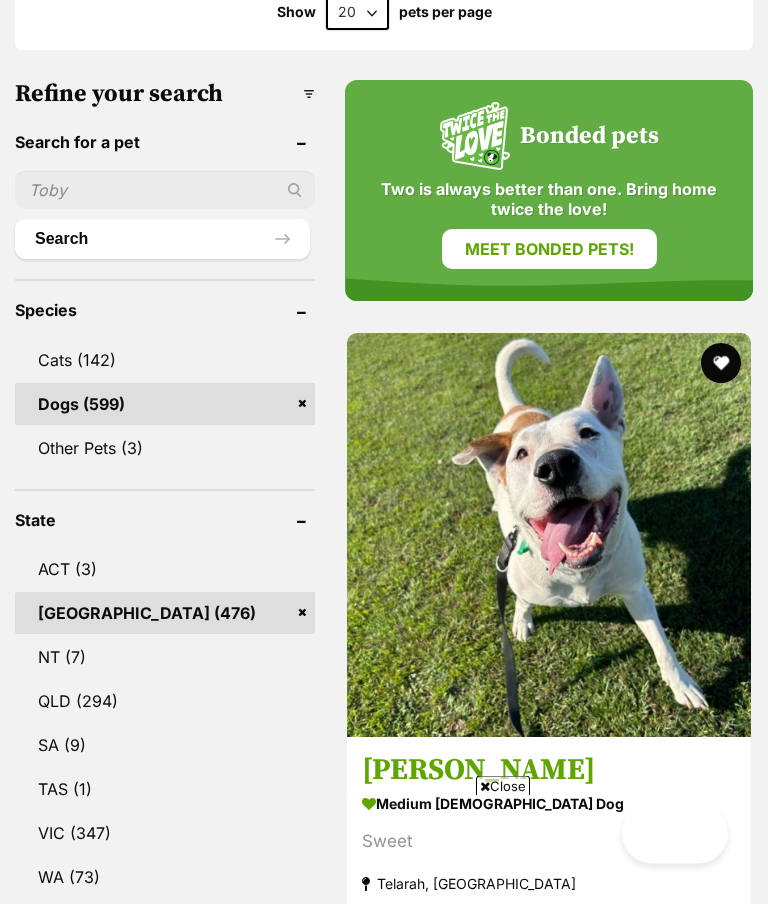 scroll, scrollTop: 1153, scrollLeft: 0, axis: vertical 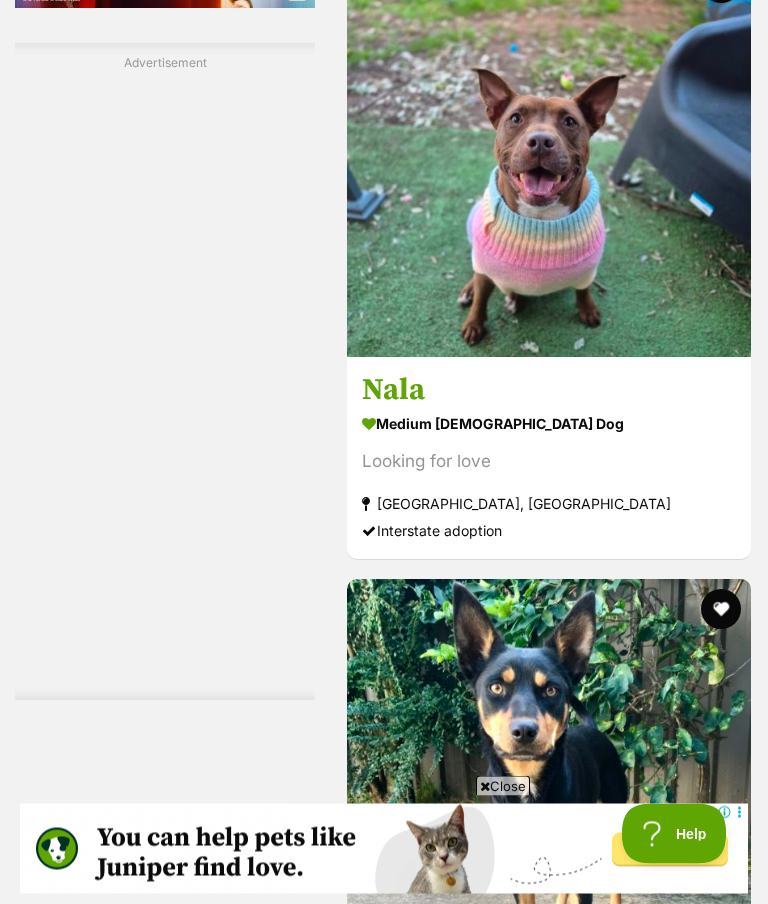 click at bounding box center (549, 156) 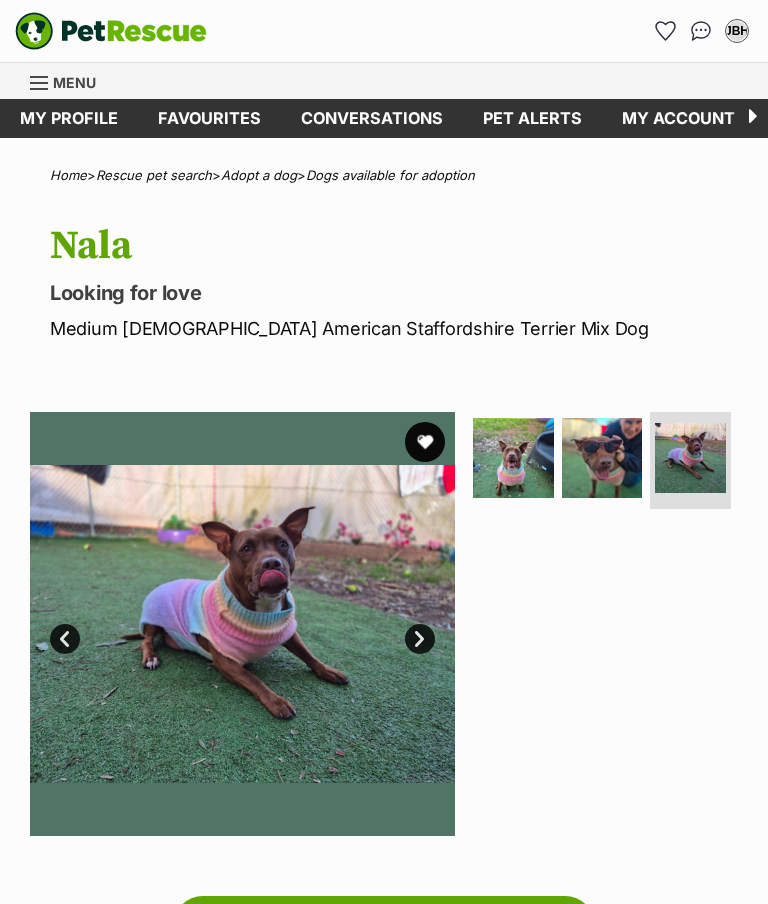 scroll, scrollTop: 0, scrollLeft: 0, axis: both 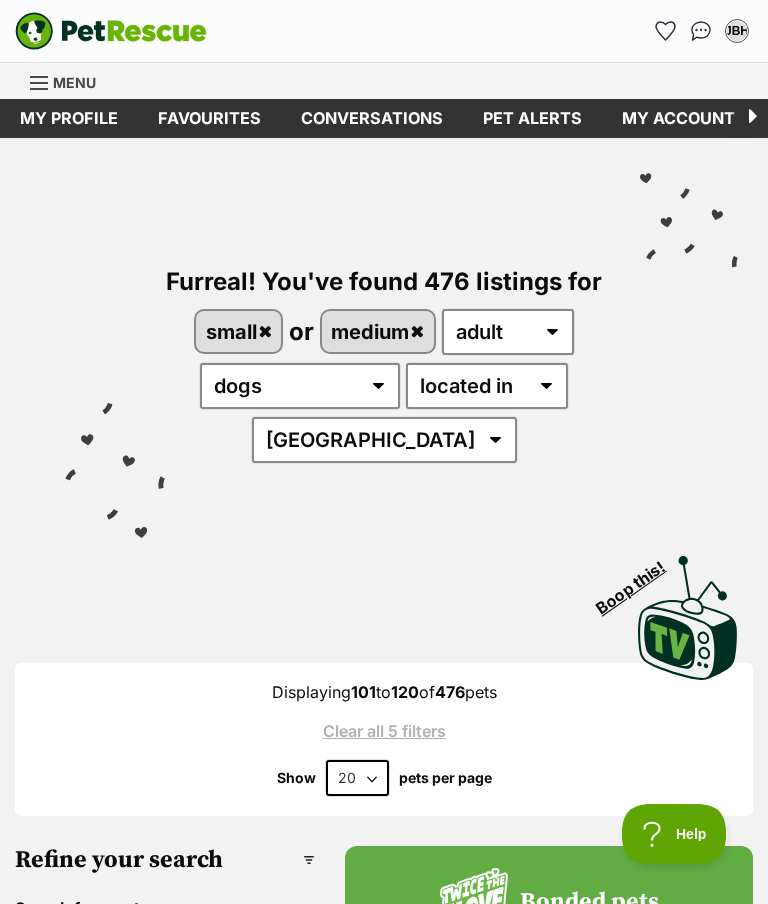 click 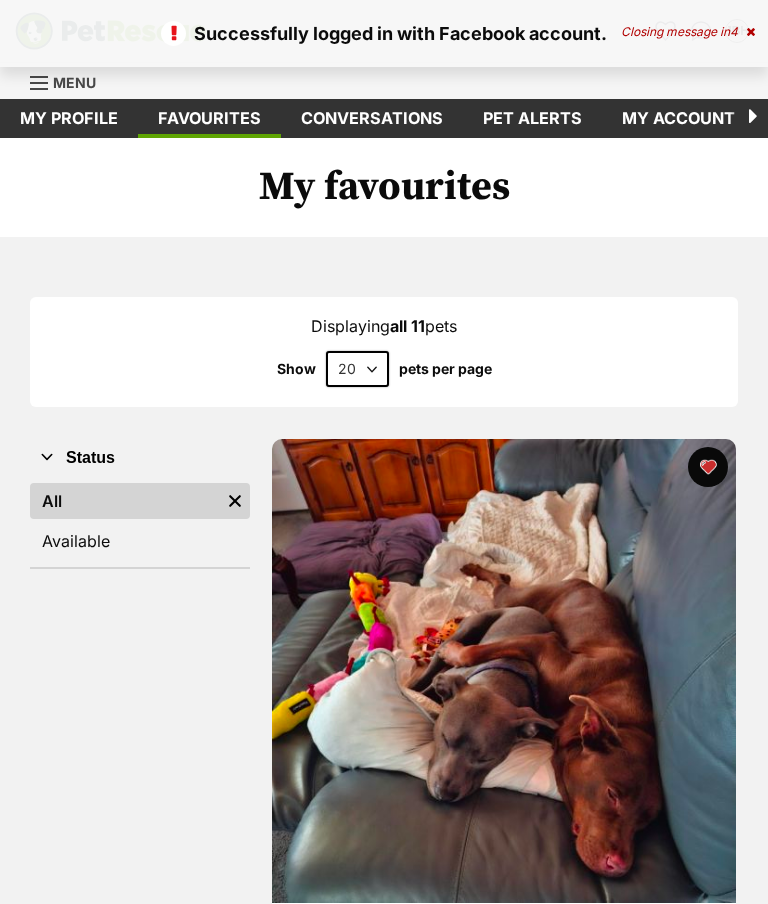 scroll, scrollTop: 0, scrollLeft: 0, axis: both 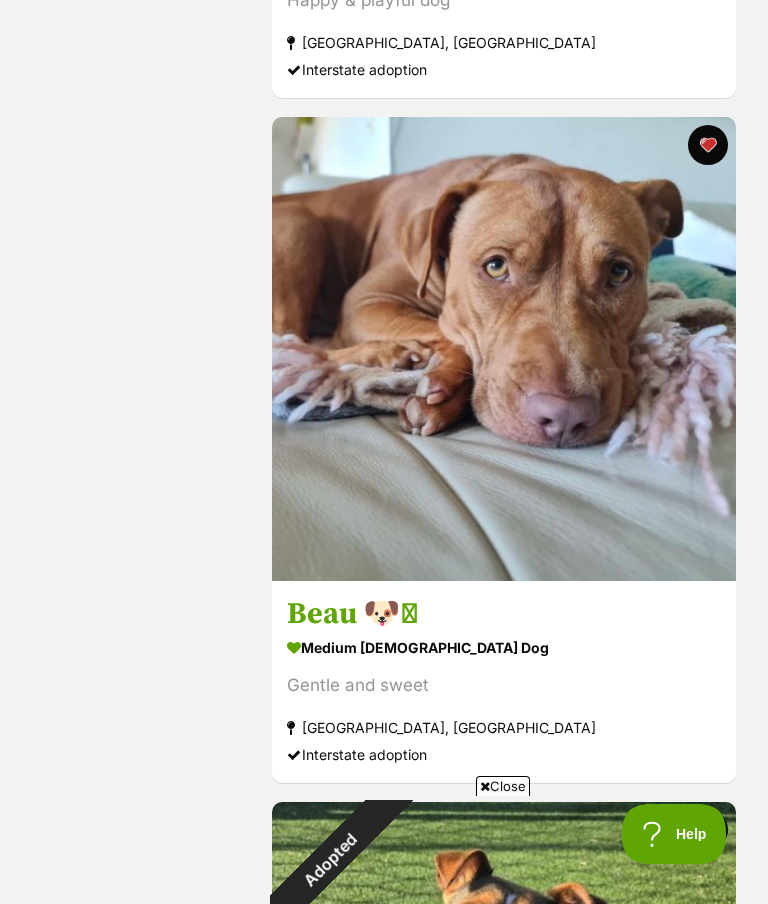 click at bounding box center [504, 349] 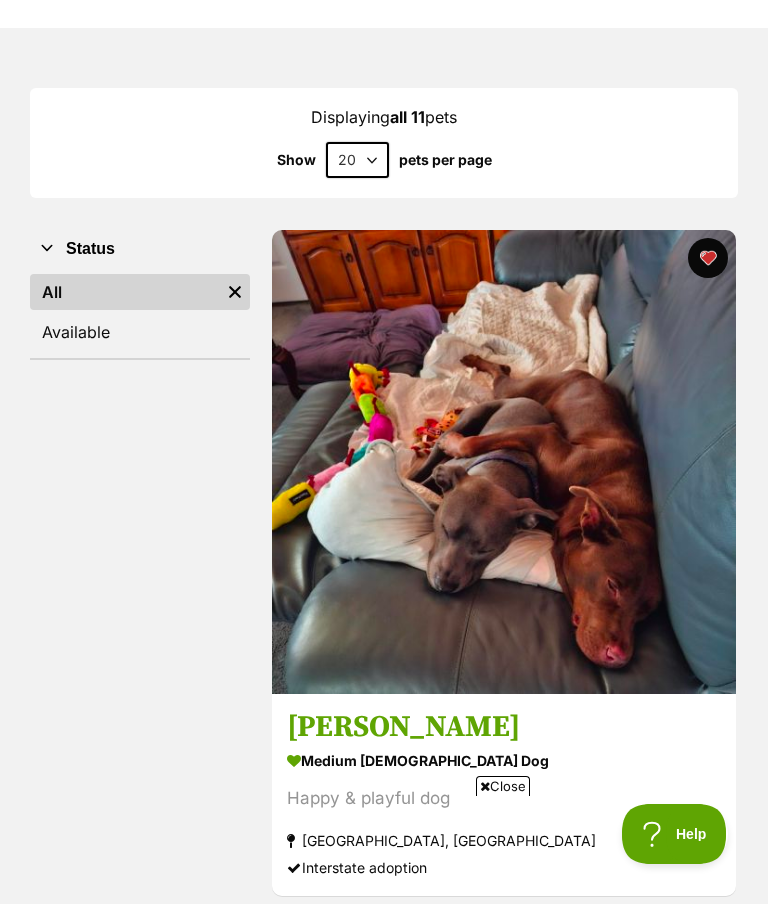 scroll, scrollTop: 173, scrollLeft: 0, axis: vertical 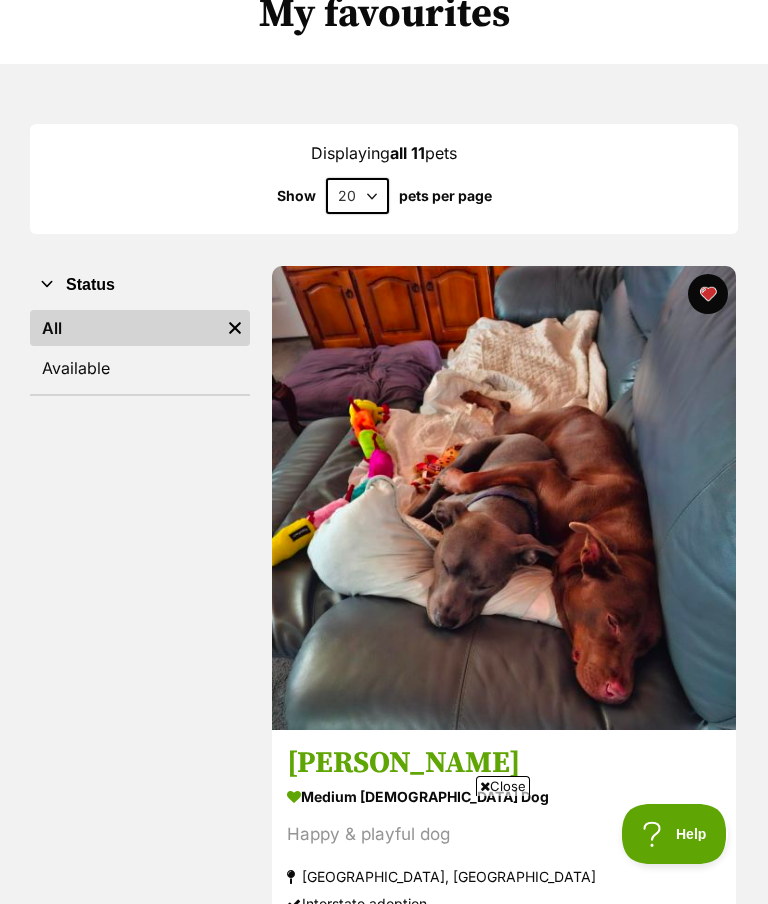 click at bounding box center (504, 498) 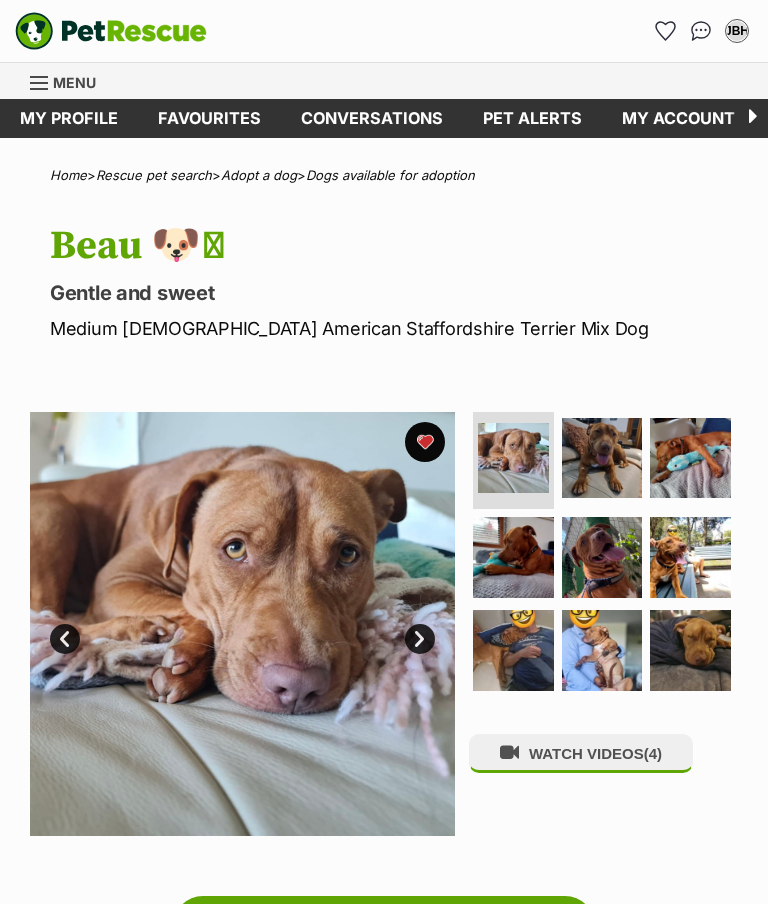 scroll, scrollTop: 0, scrollLeft: 0, axis: both 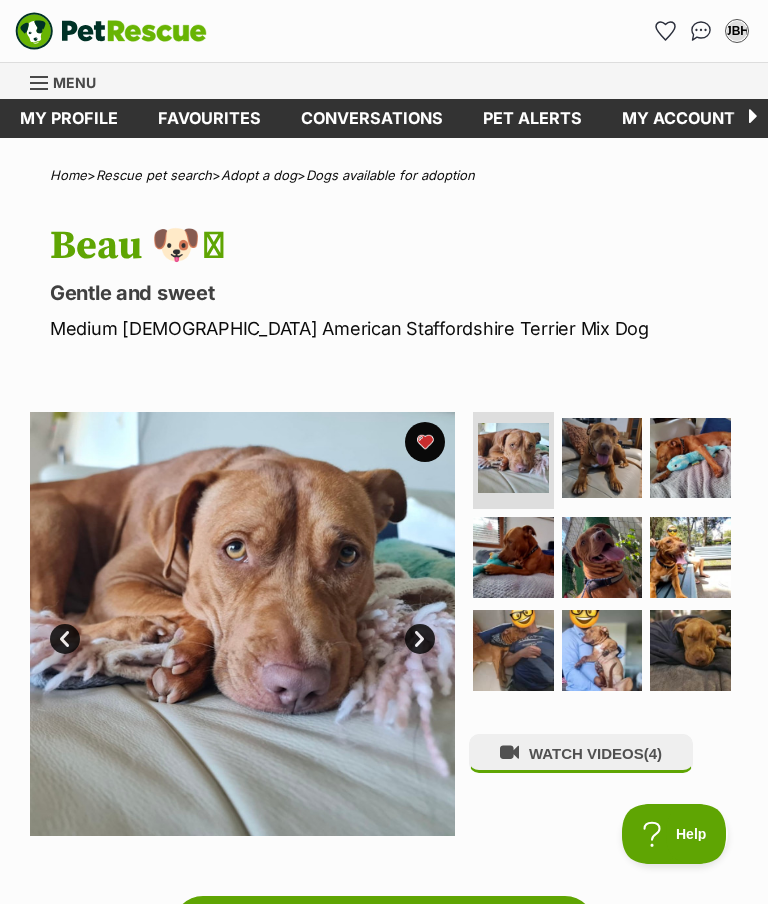 click at bounding box center [602, 650] 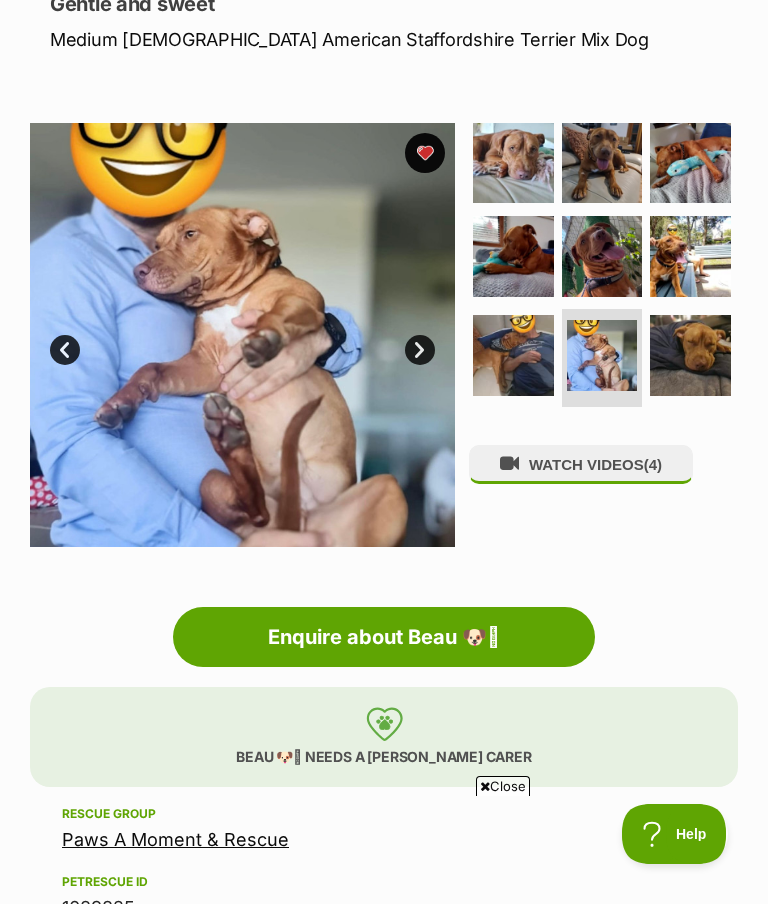 scroll, scrollTop: 290, scrollLeft: 0, axis: vertical 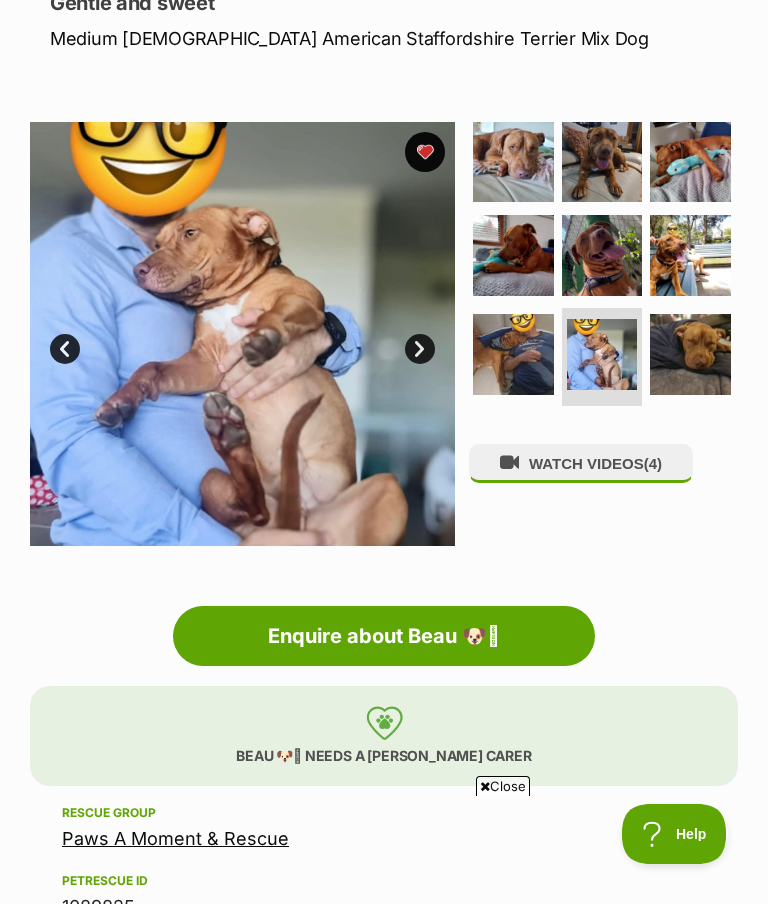 click on "Next" at bounding box center (420, 349) 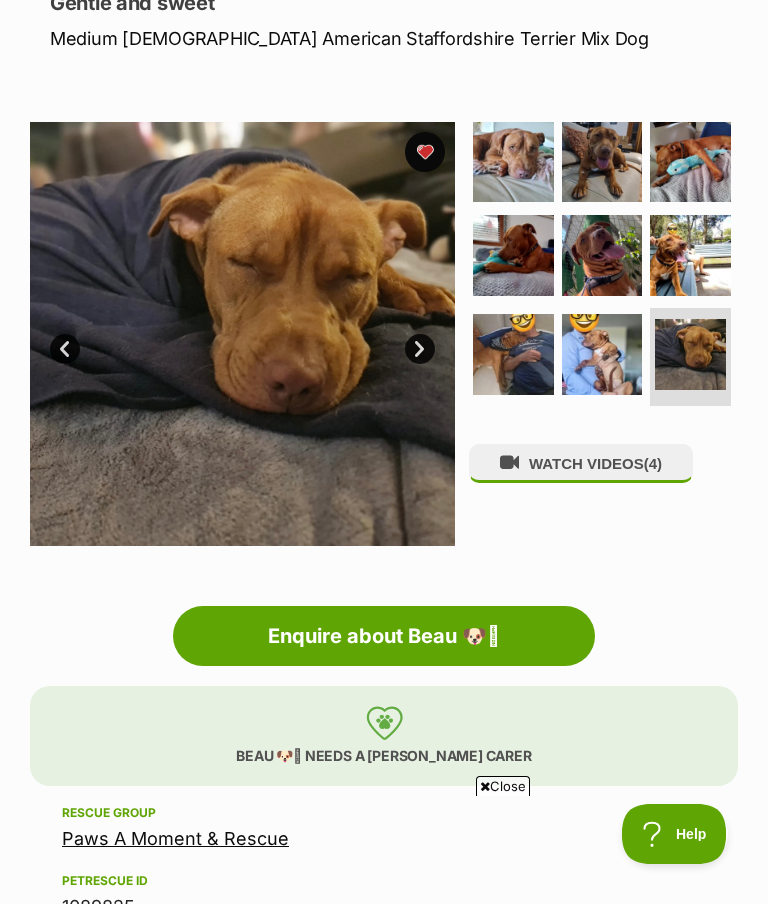 click on "Next" at bounding box center [420, 349] 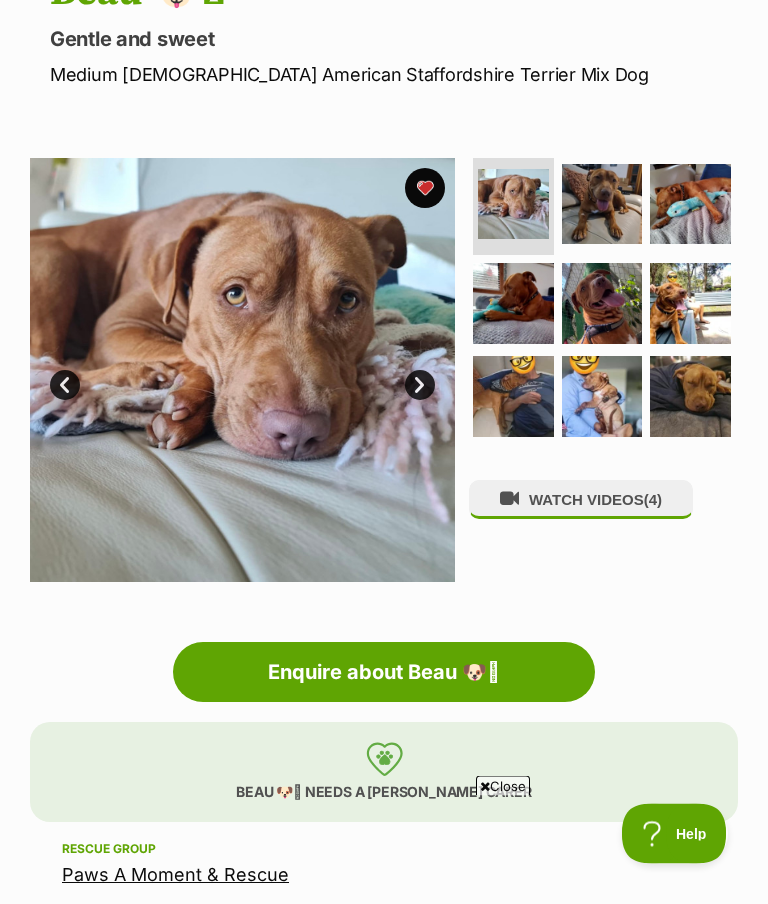 scroll, scrollTop: 254, scrollLeft: 0, axis: vertical 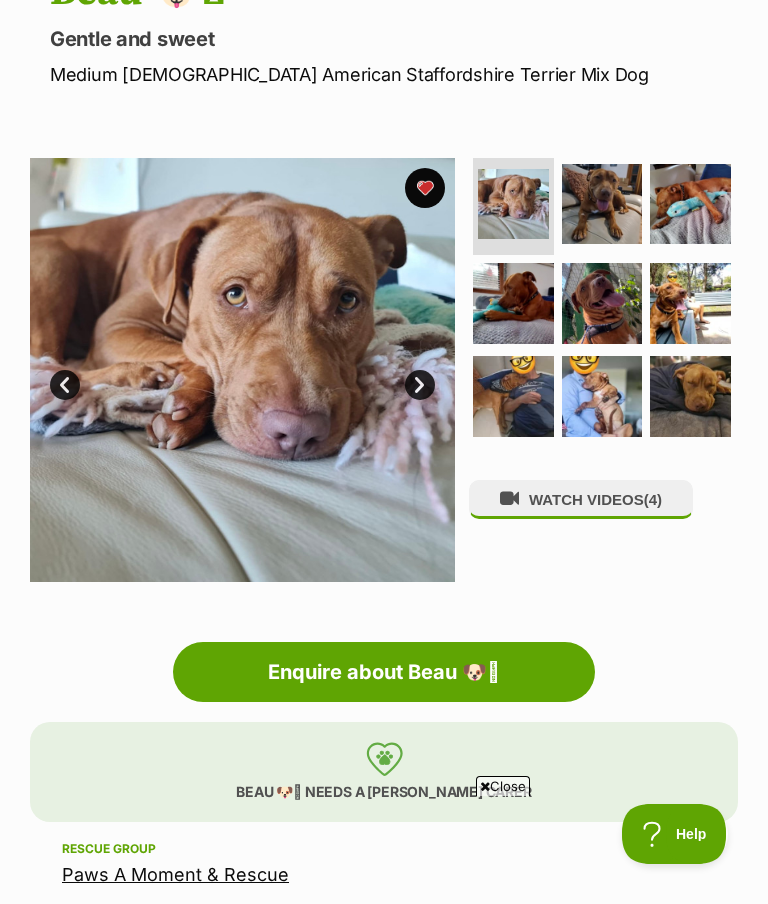 click at bounding box center (690, 396) 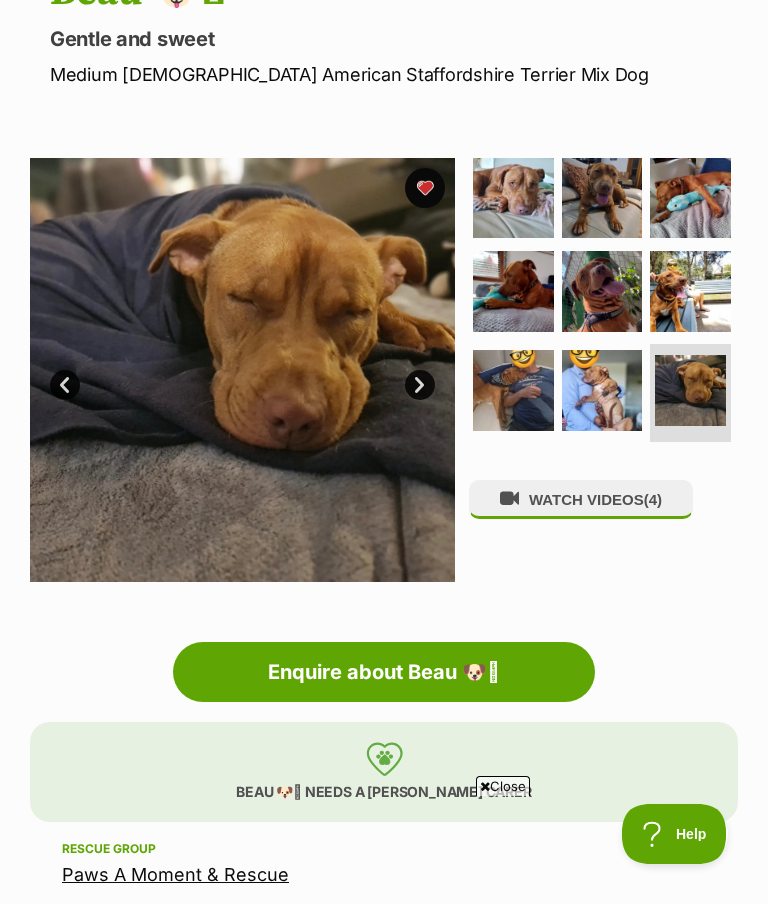 click at bounding box center (690, 291) 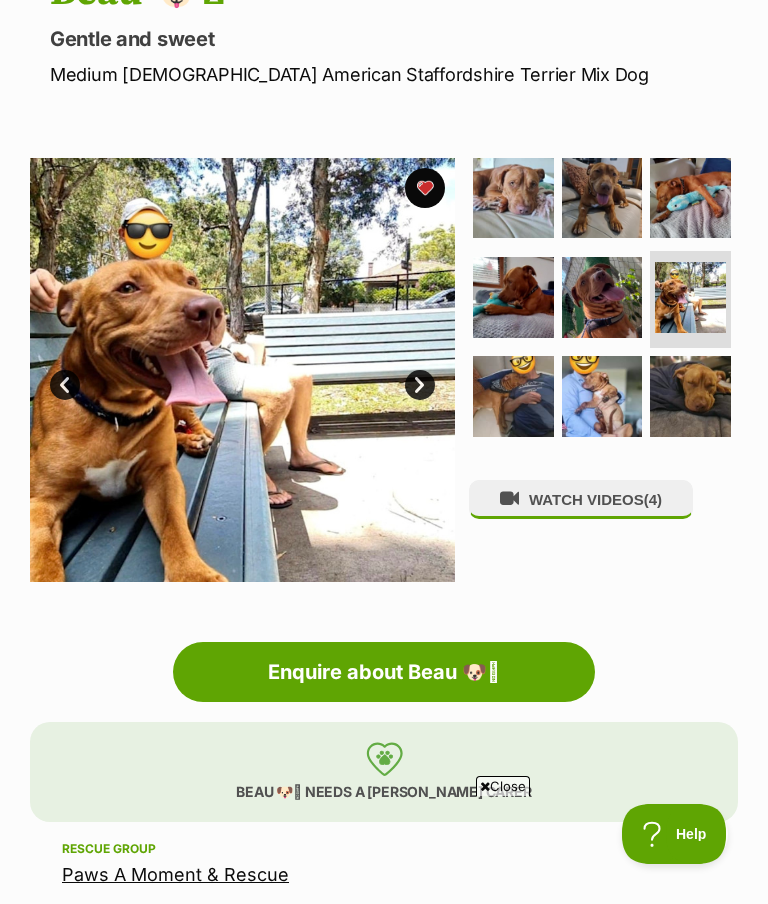 click at bounding box center (690, 396) 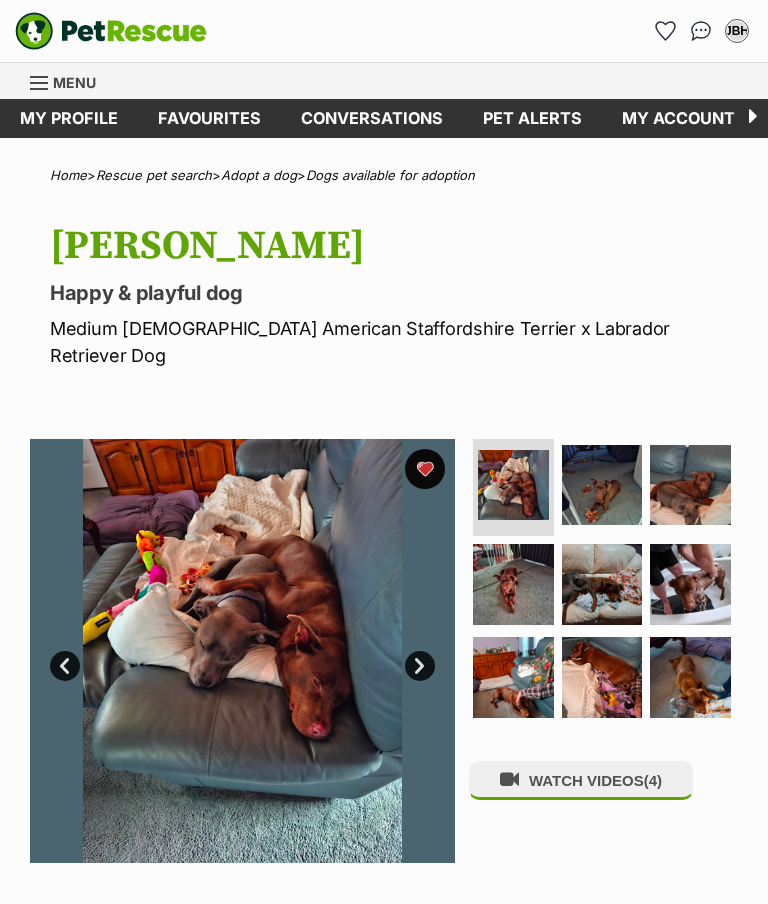 scroll, scrollTop: 0, scrollLeft: 0, axis: both 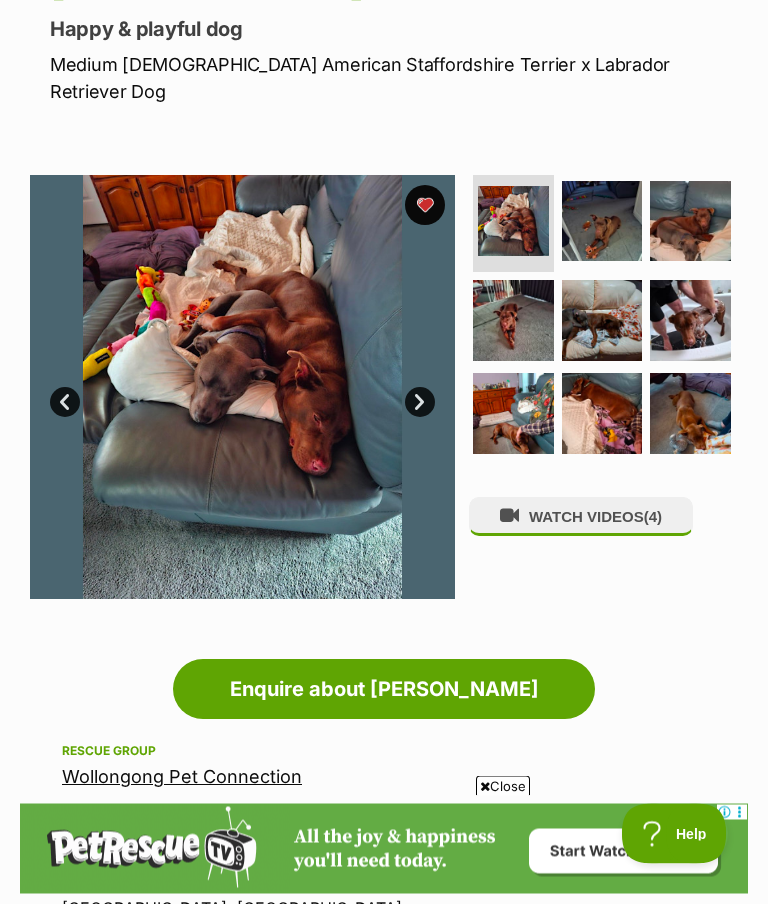 click on "Close" at bounding box center (384, 849) 